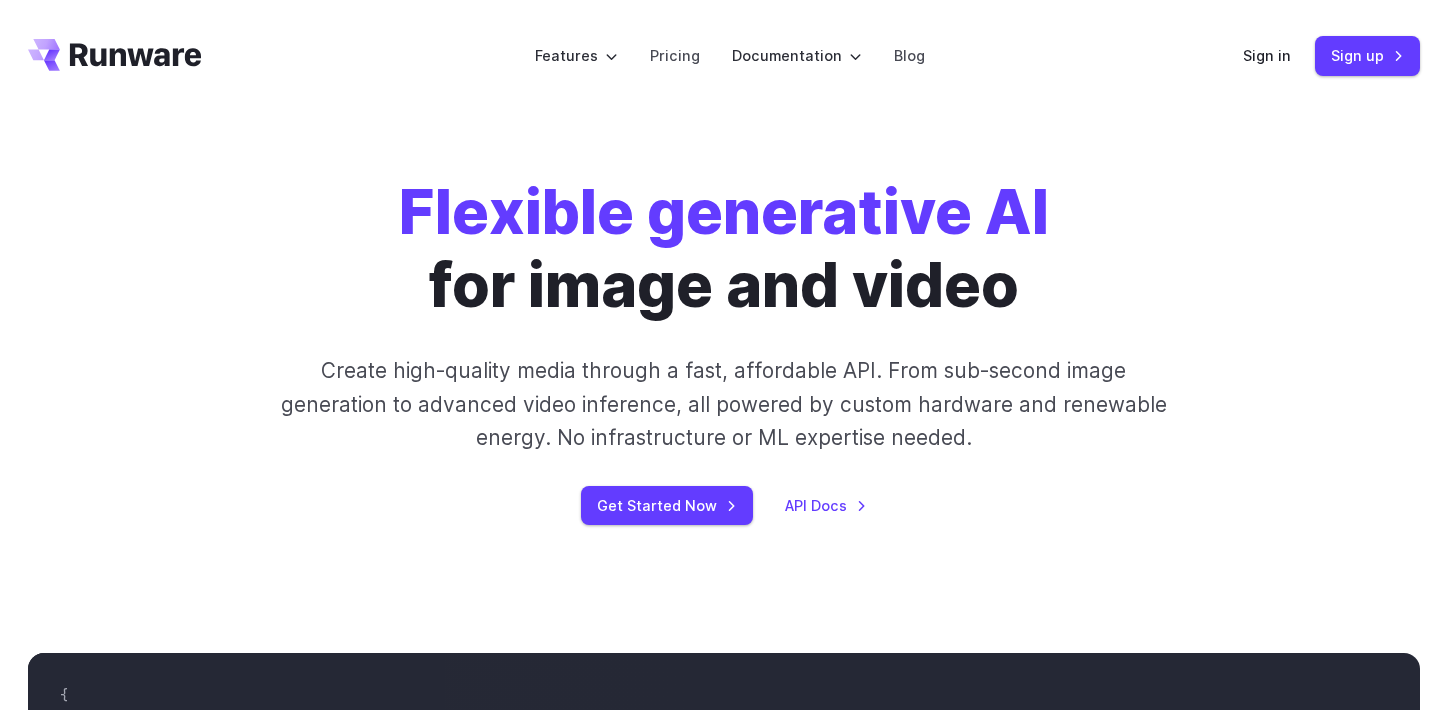 scroll, scrollTop: 0, scrollLeft: 0, axis: both 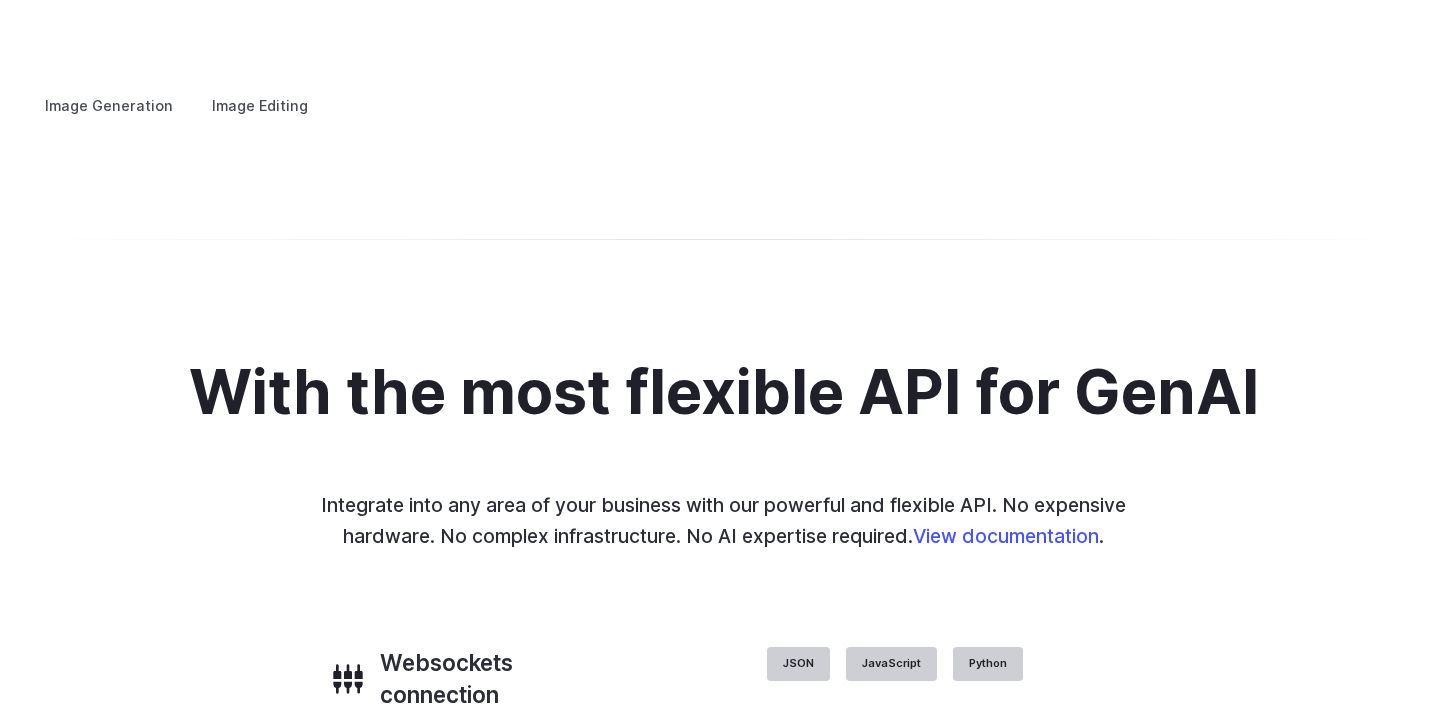 click on "Concept design" at bounding box center [0, 0] 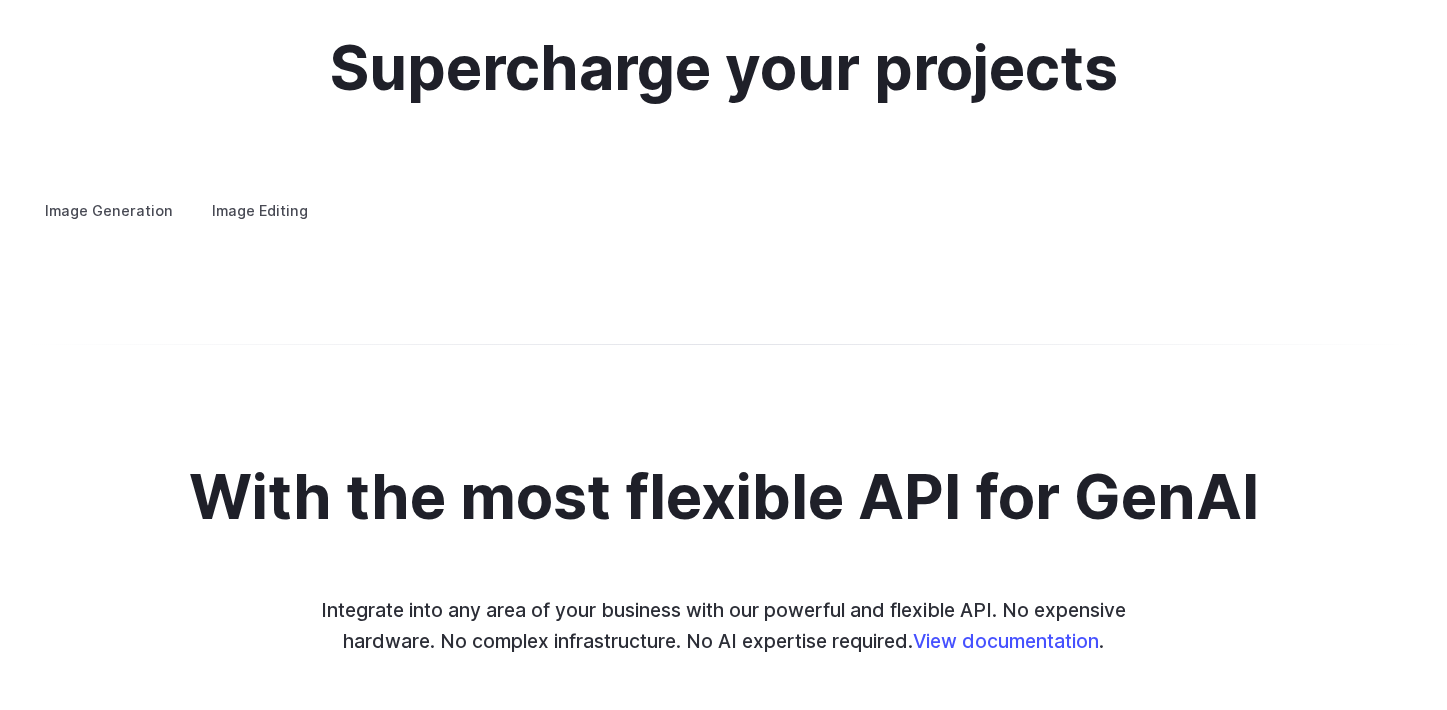 click on "Image Generation" at bounding box center (109, 210) 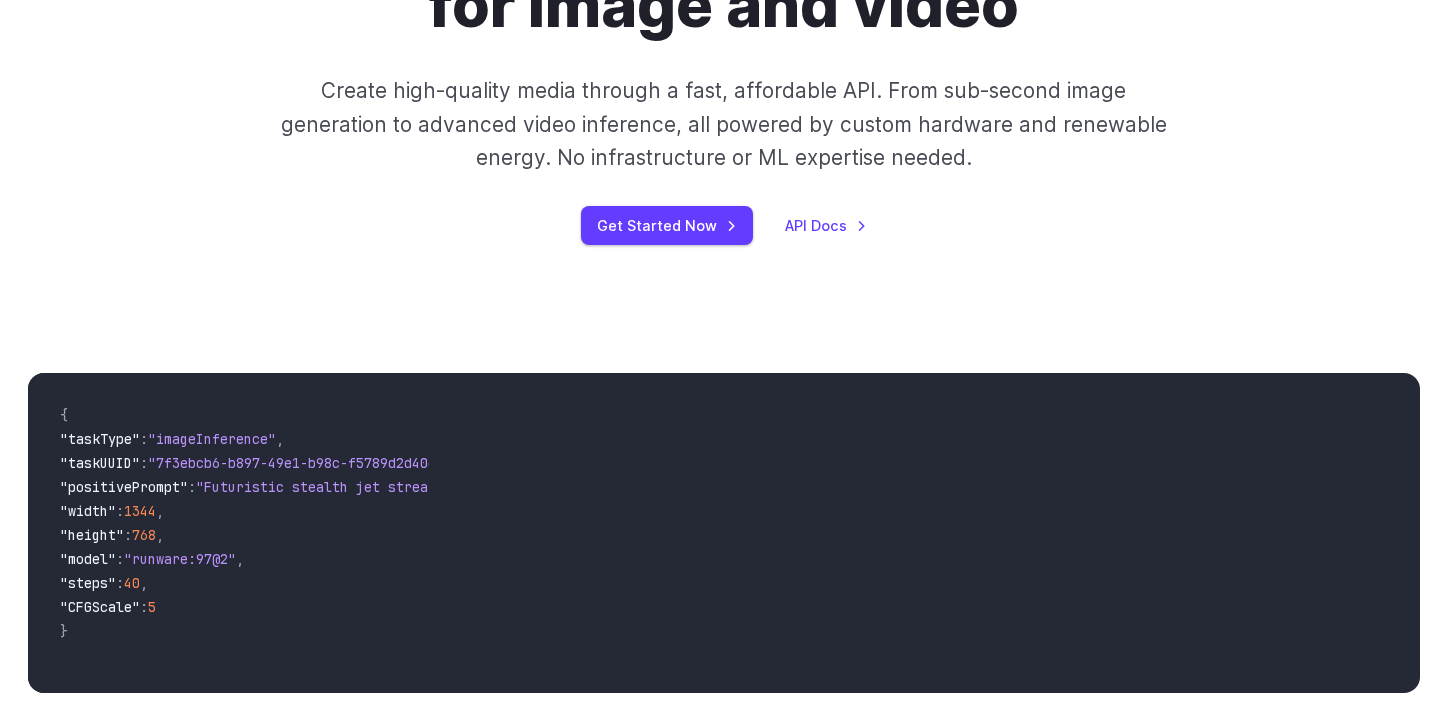 scroll, scrollTop: 0, scrollLeft: 0, axis: both 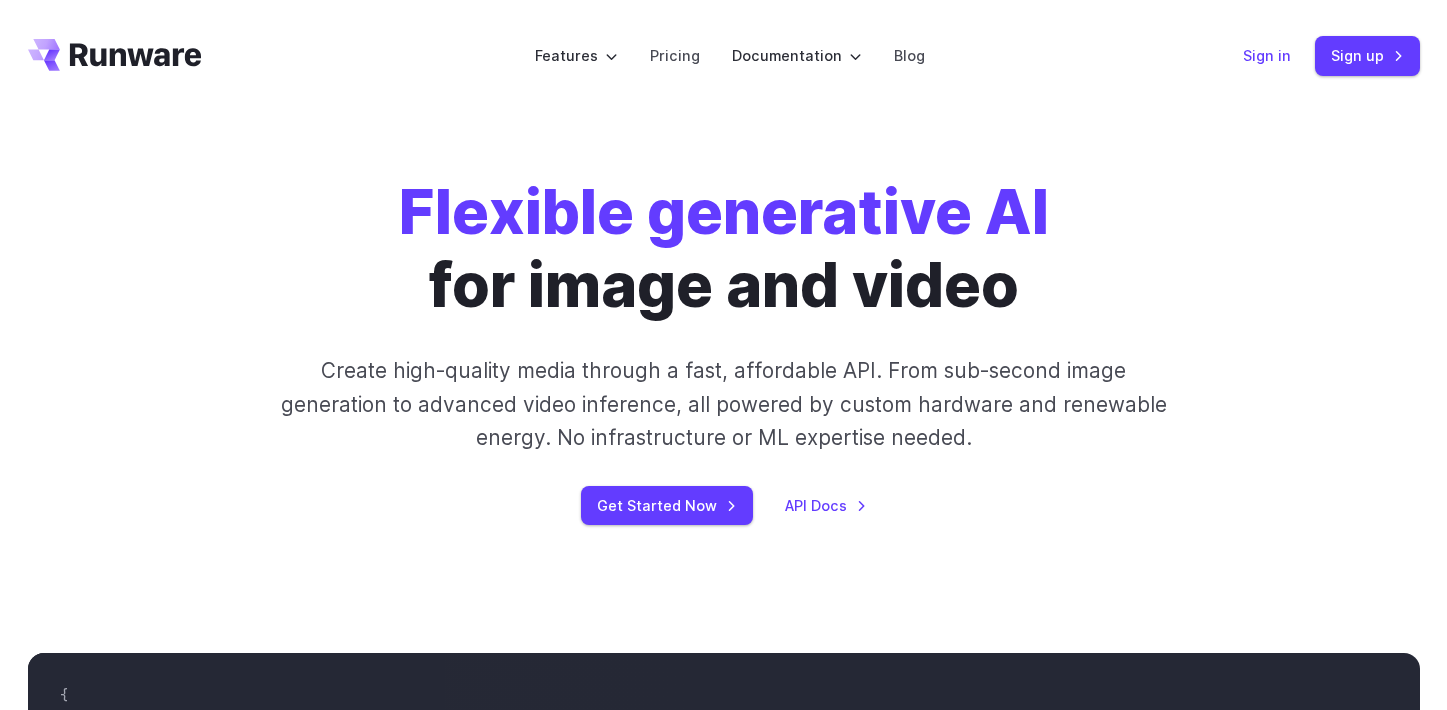 click on "Sign in" at bounding box center [1267, 55] 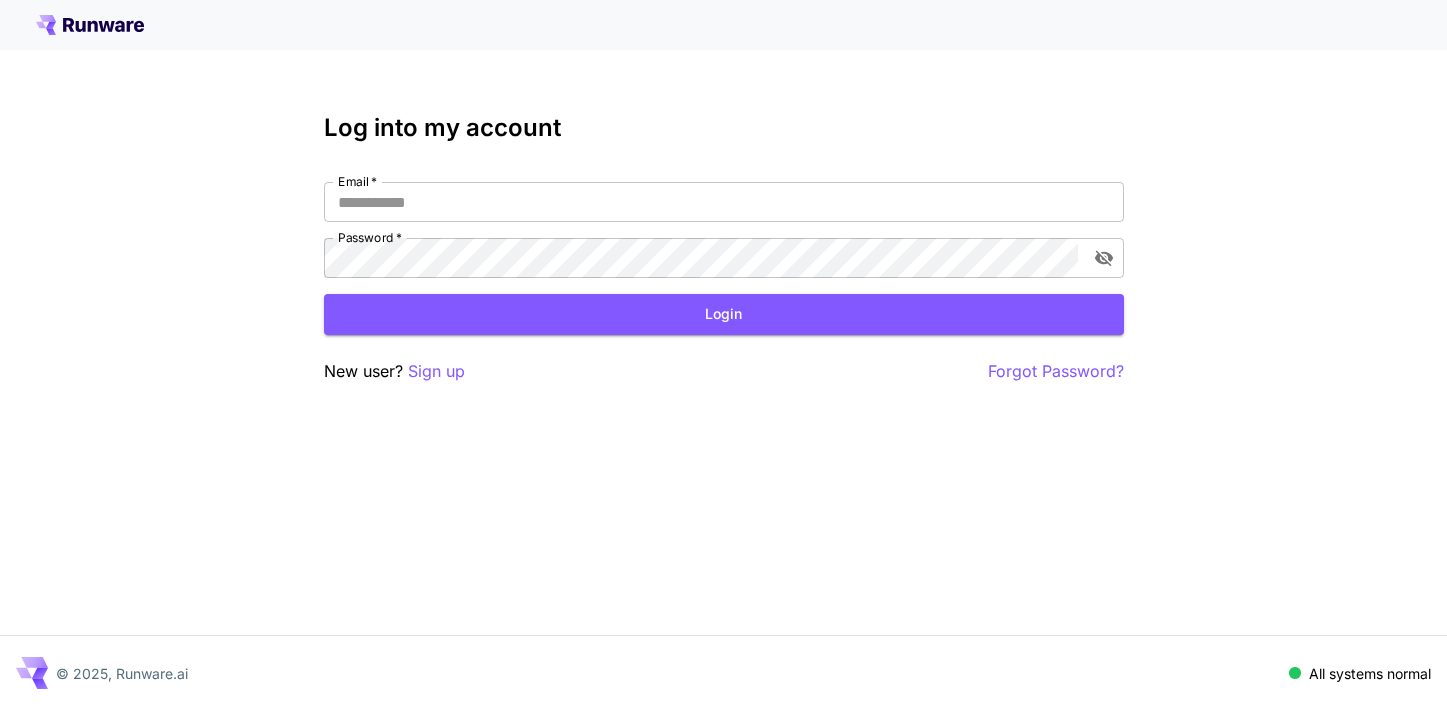 scroll, scrollTop: 0, scrollLeft: 0, axis: both 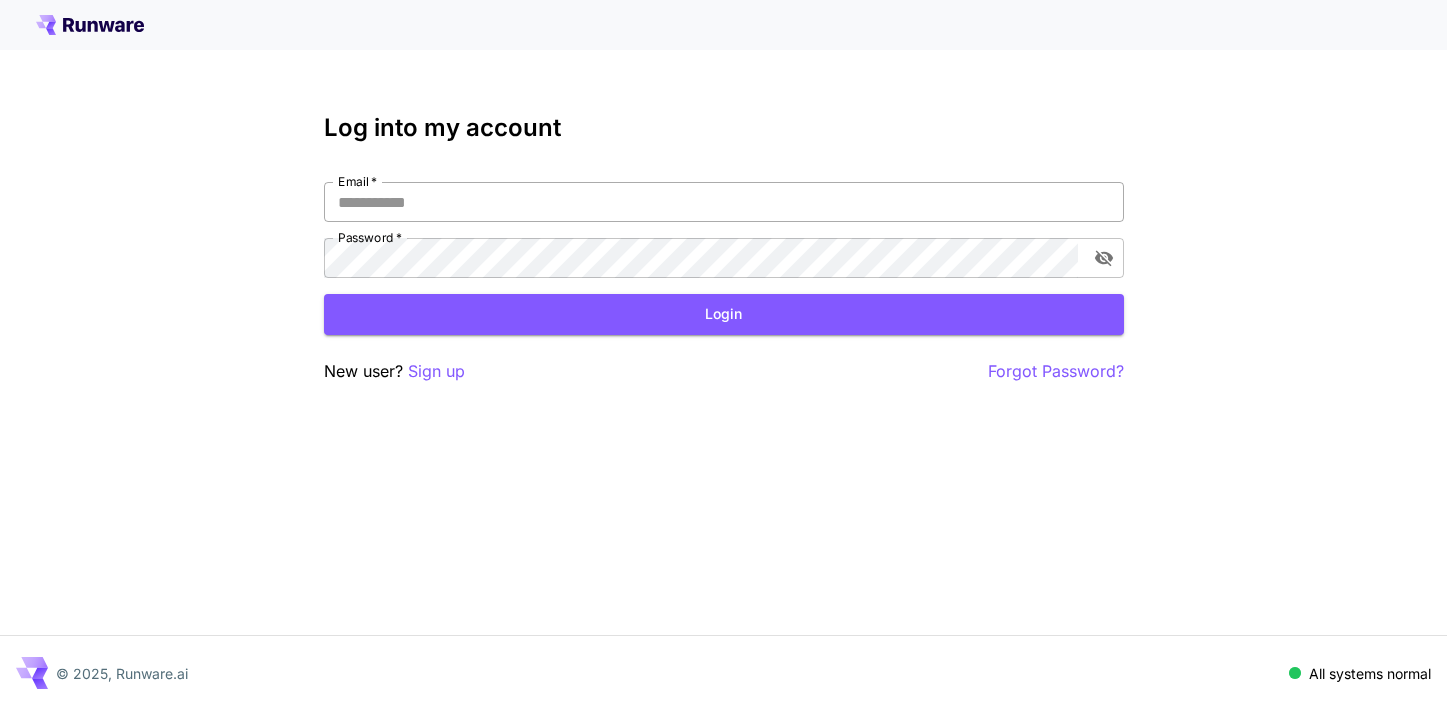 click on "Email   *" at bounding box center [724, 202] 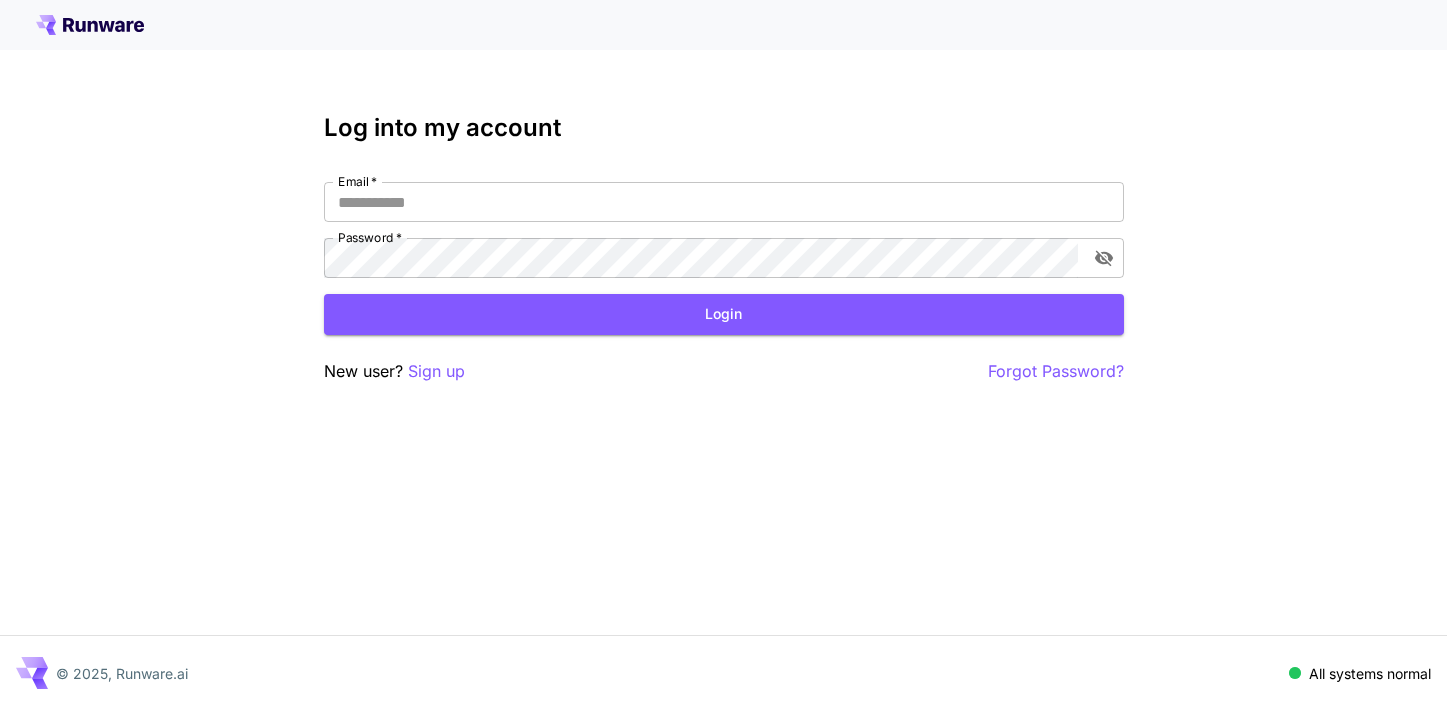 type on "**********" 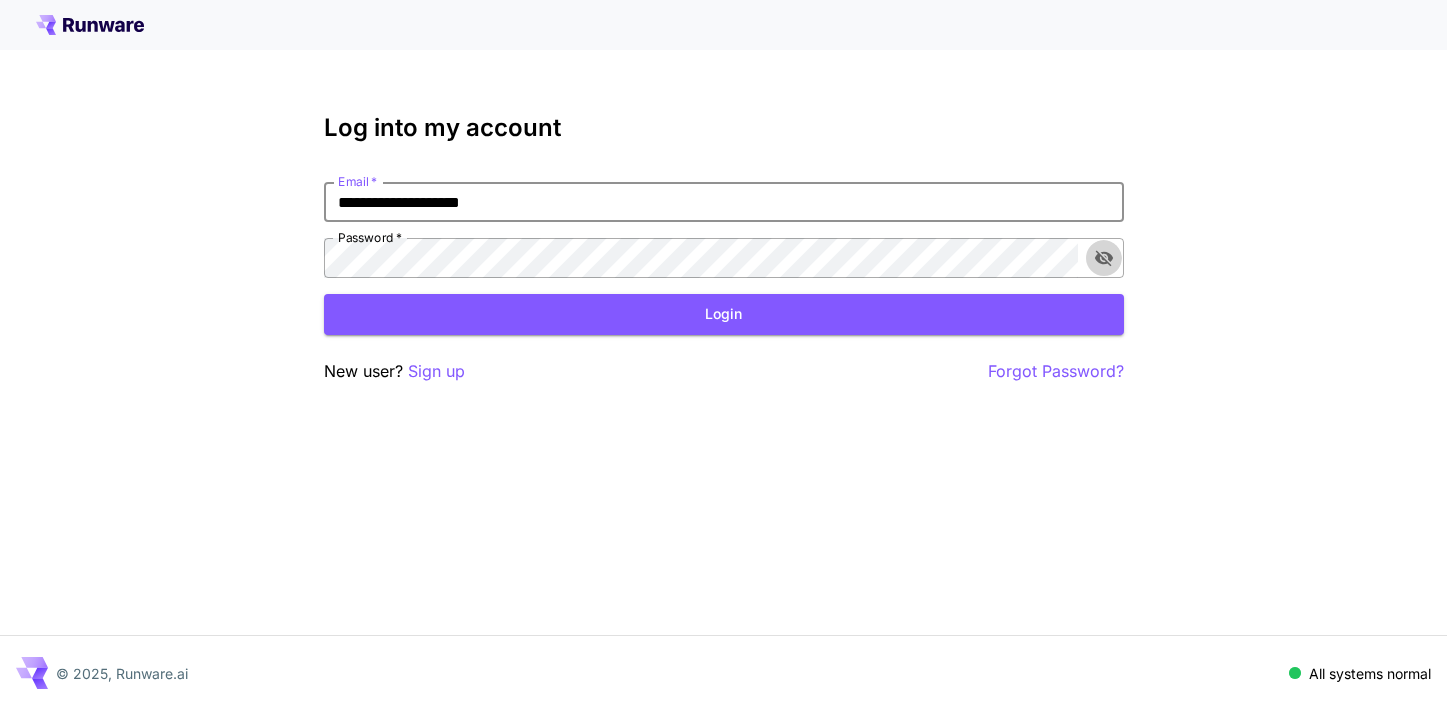 click 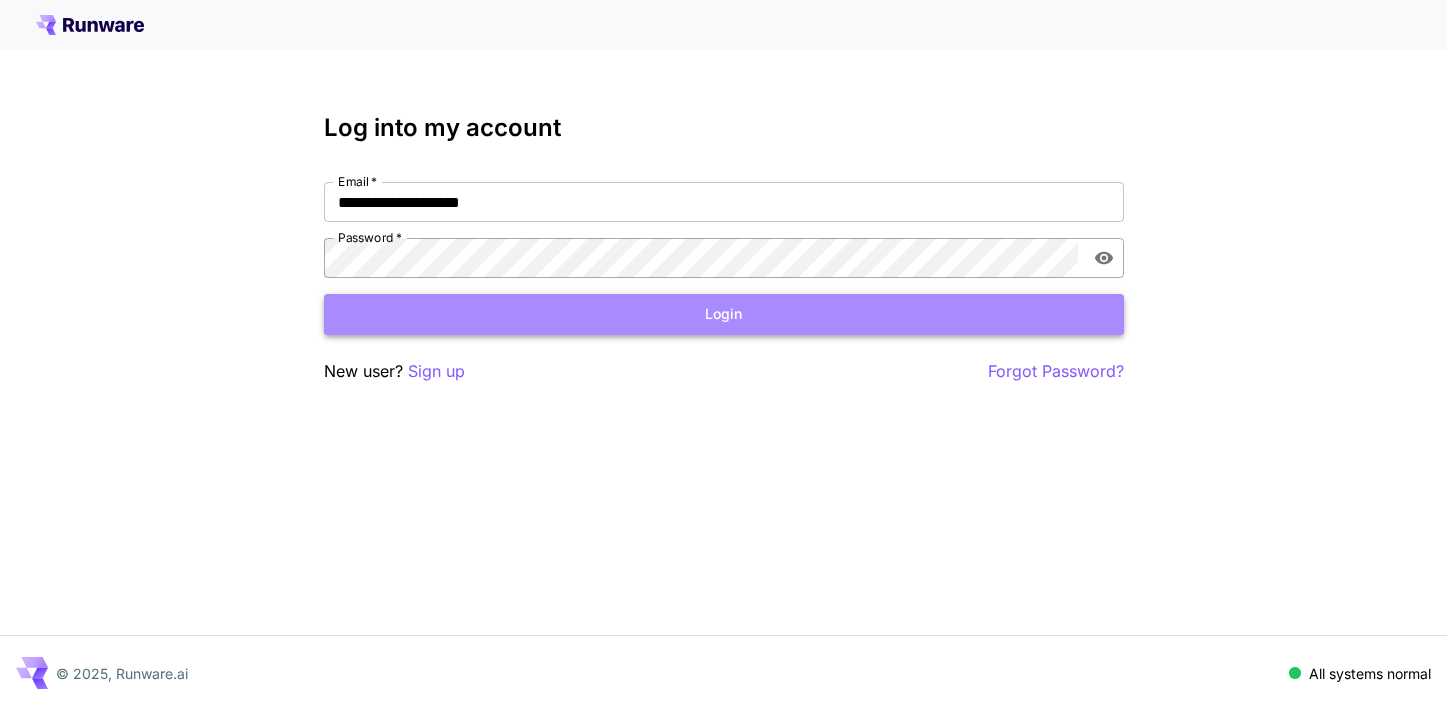 click on "Login" at bounding box center [724, 314] 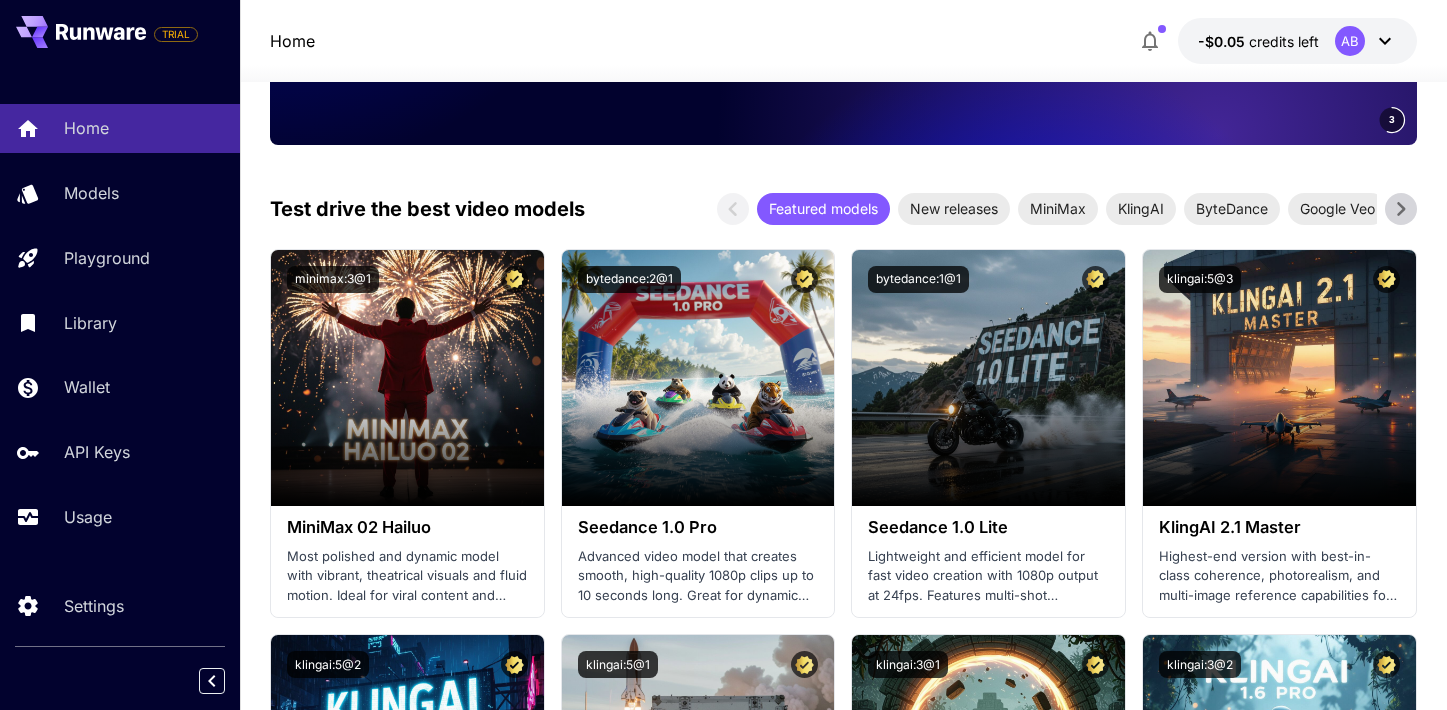 scroll, scrollTop: 471, scrollLeft: 0, axis: vertical 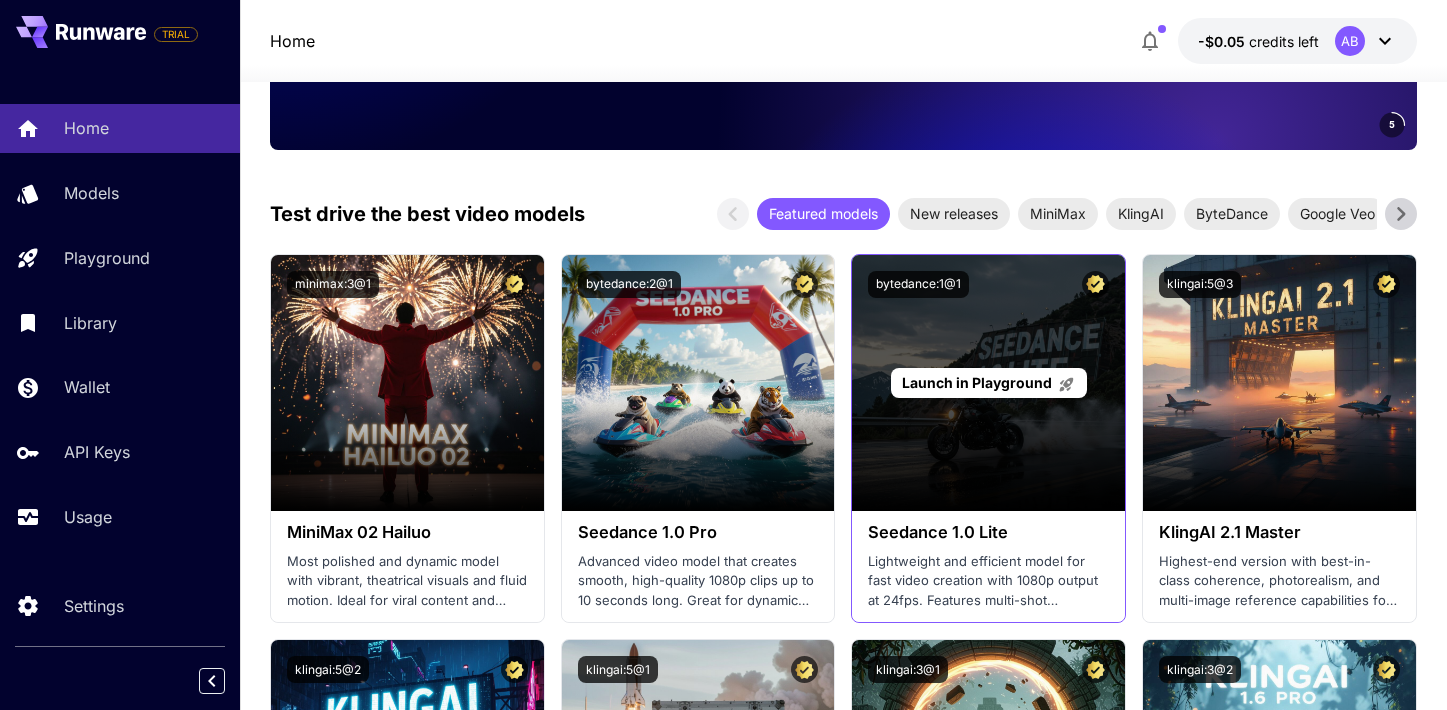click on "Launch in Playground" at bounding box center (988, 383) 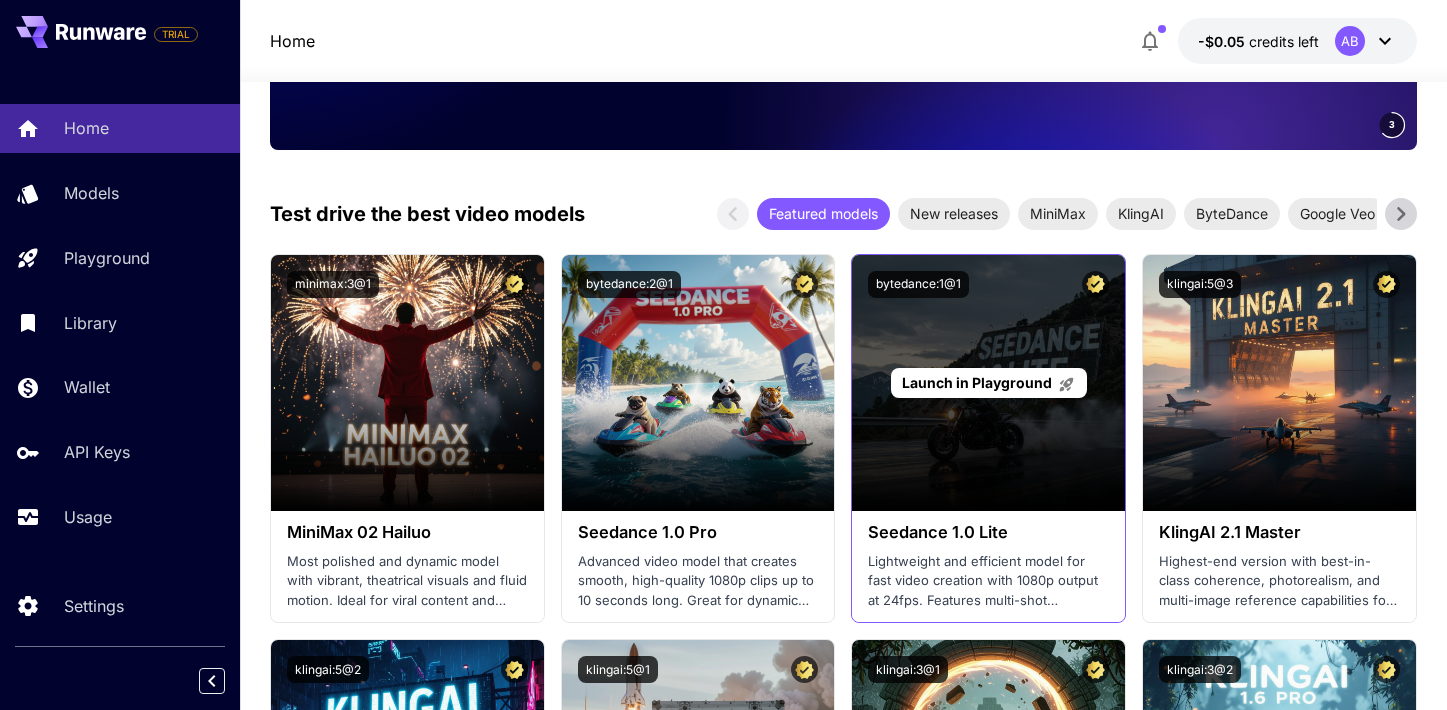 click on "Launch in Playground" at bounding box center (977, 382) 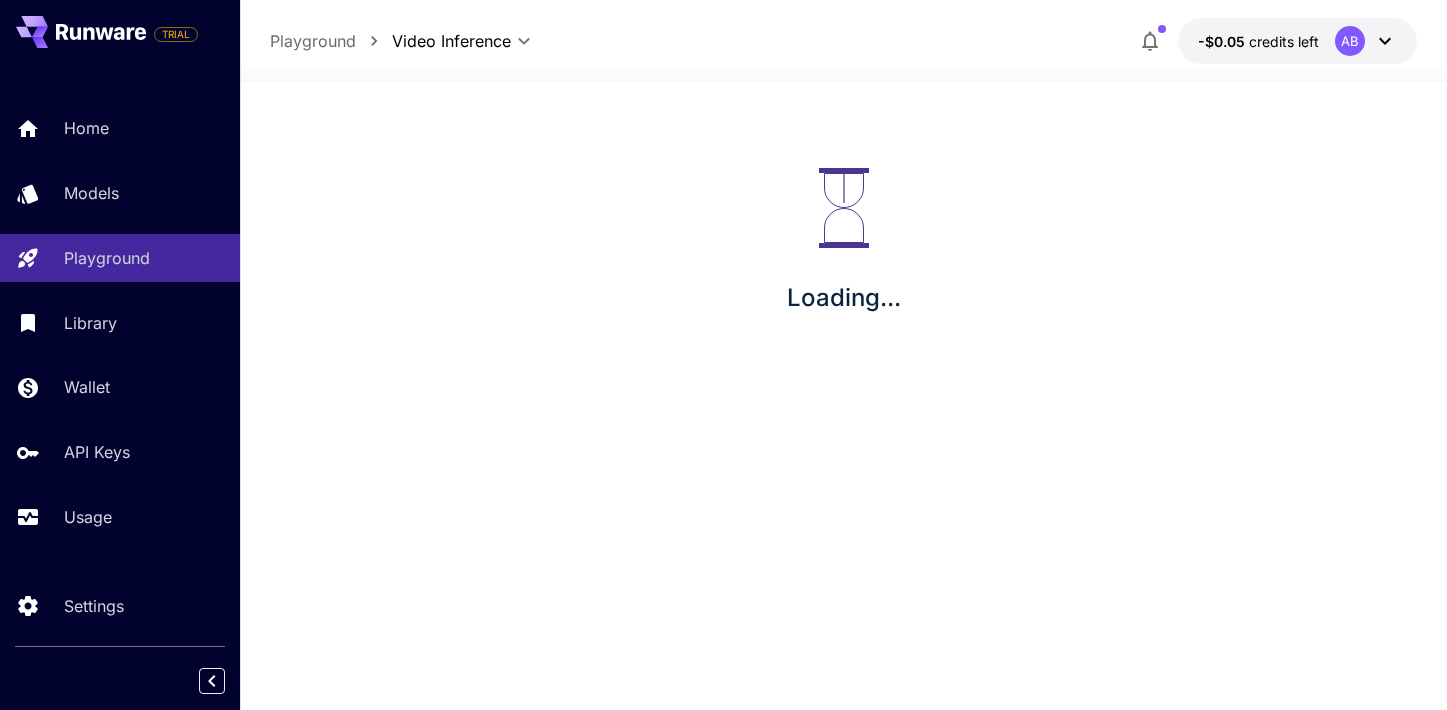 scroll, scrollTop: 0, scrollLeft: 0, axis: both 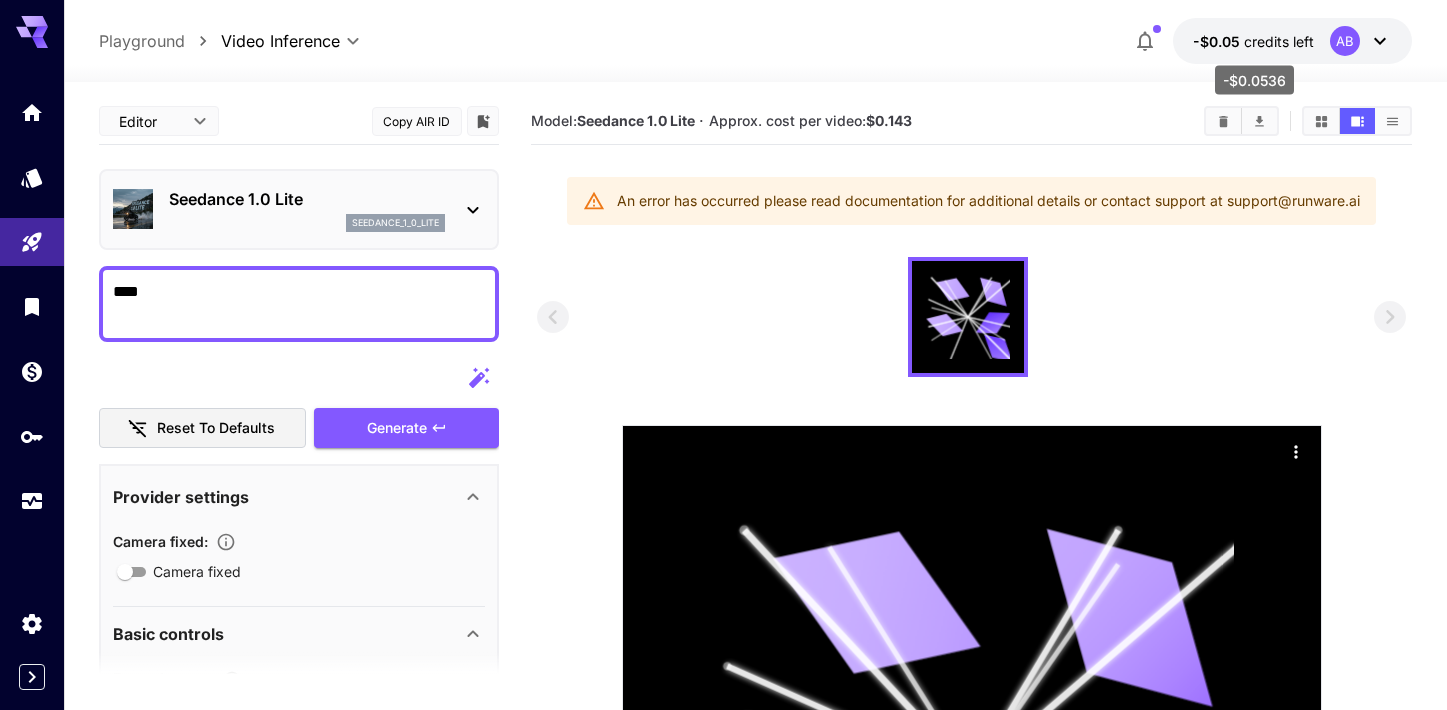 type on "****" 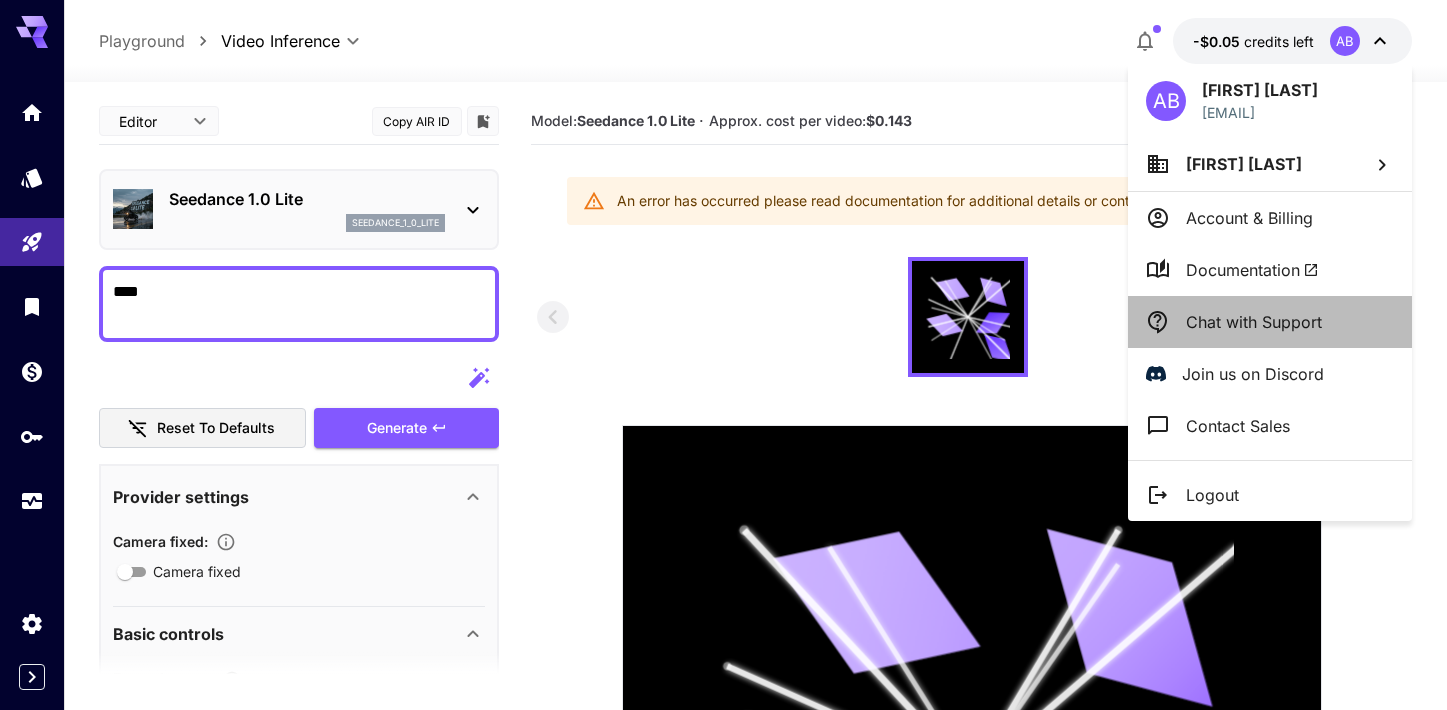 click on "Chat with Support" at bounding box center (1254, 322) 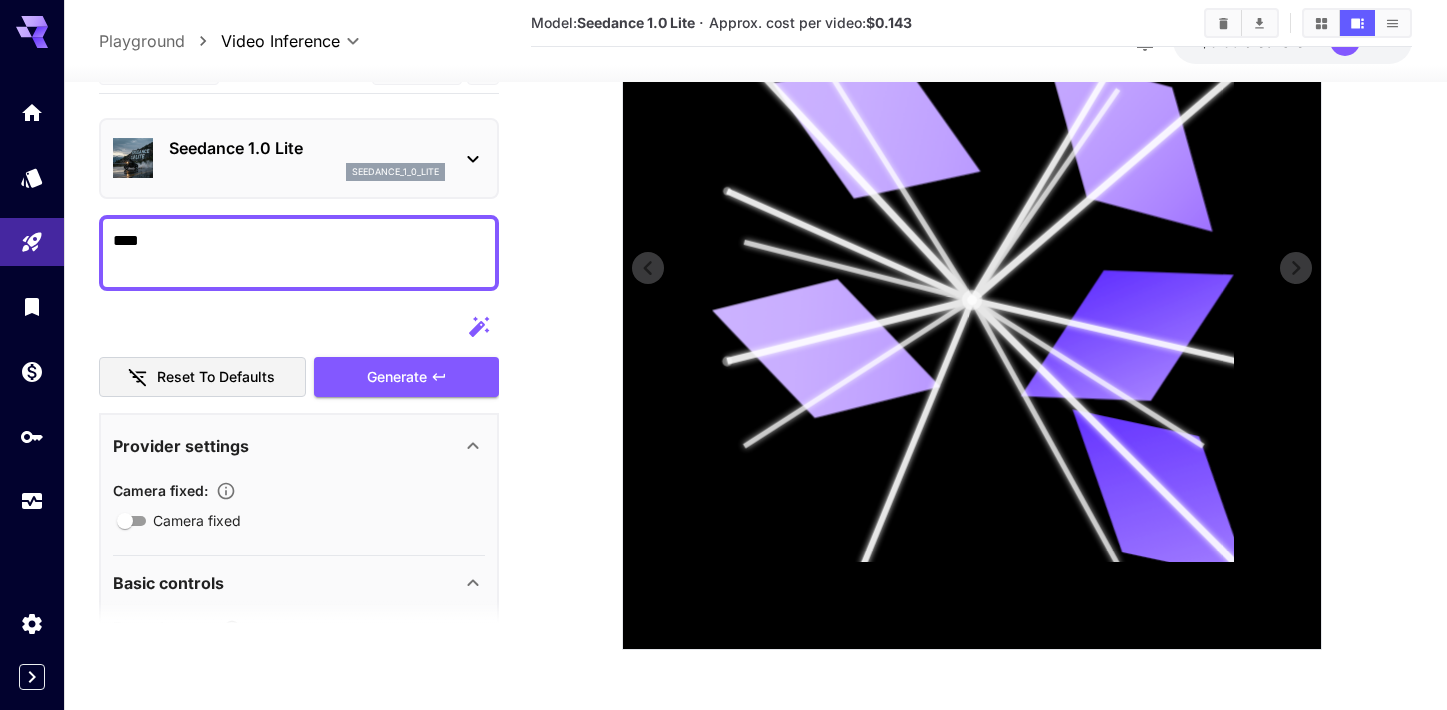 scroll, scrollTop: 0, scrollLeft: 0, axis: both 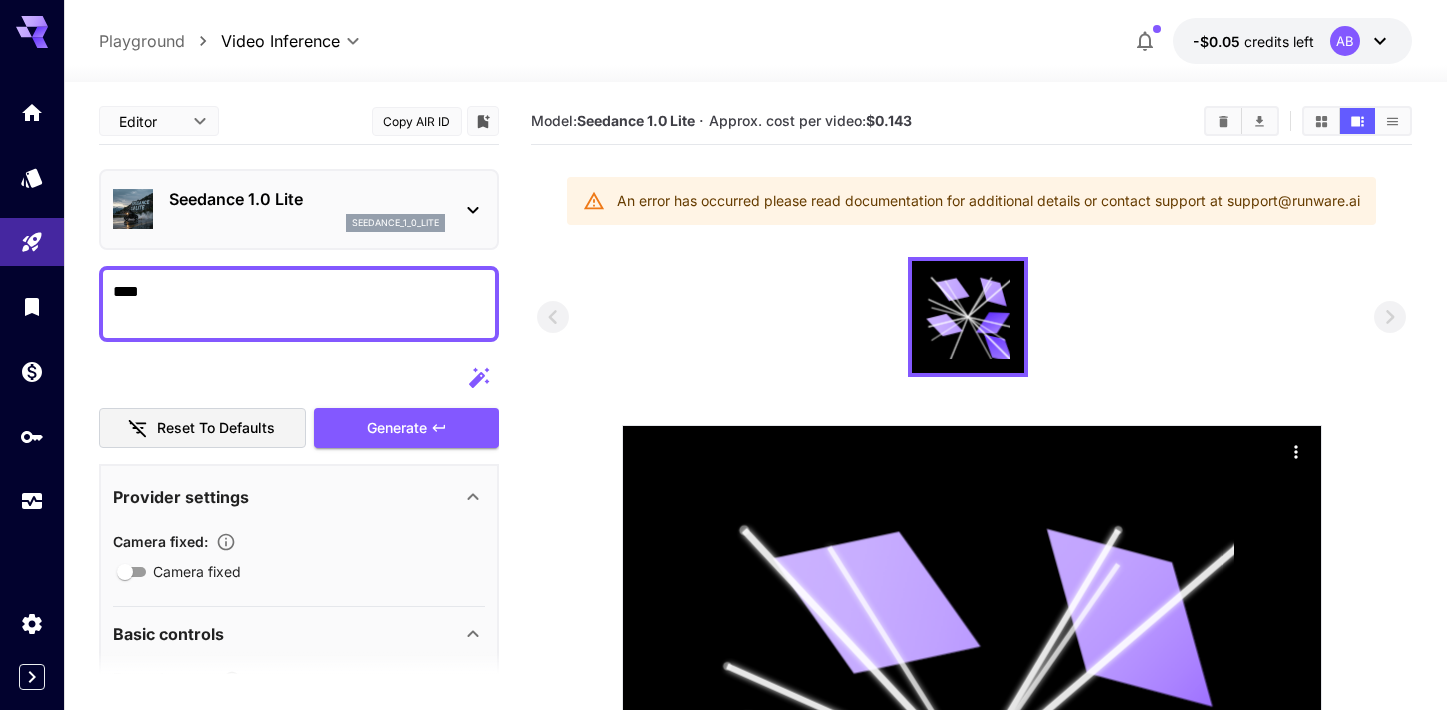 click on "Playground" at bounding box center [142, 41] 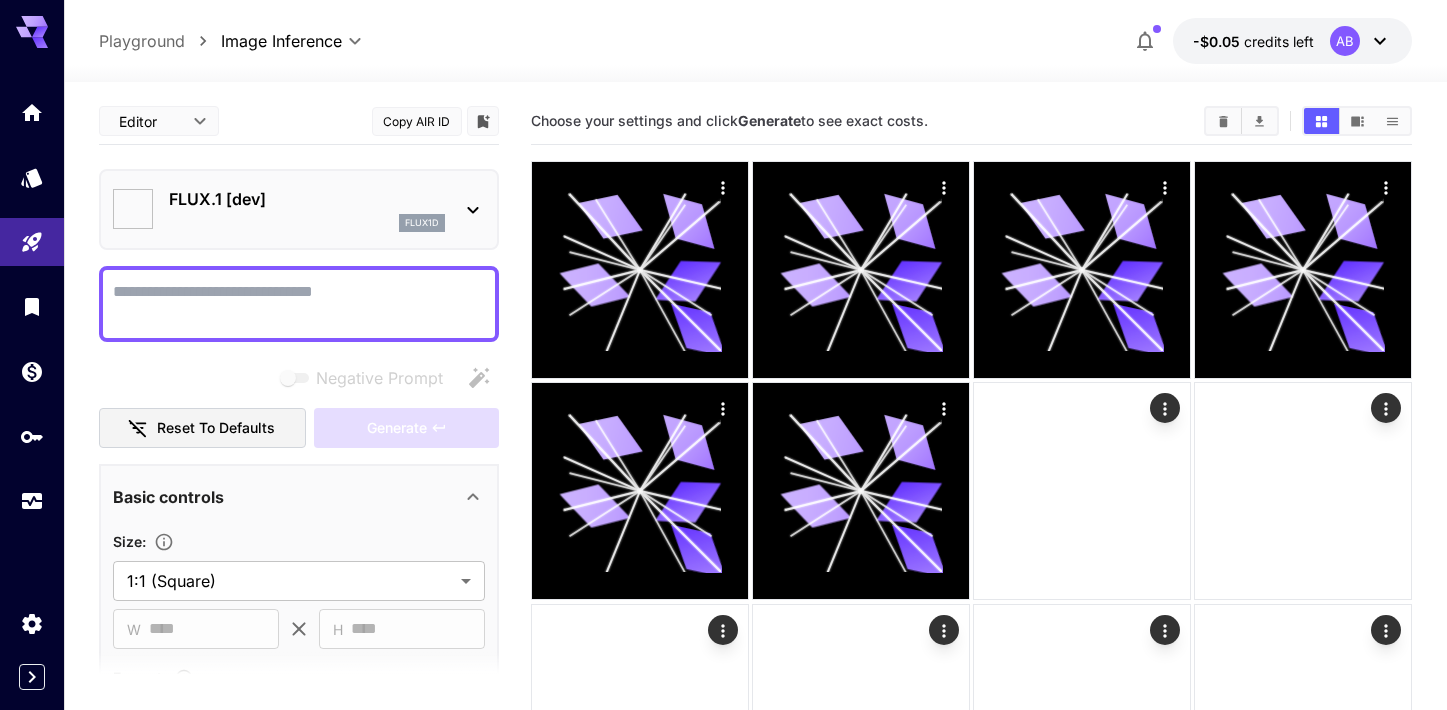 type on "**********" 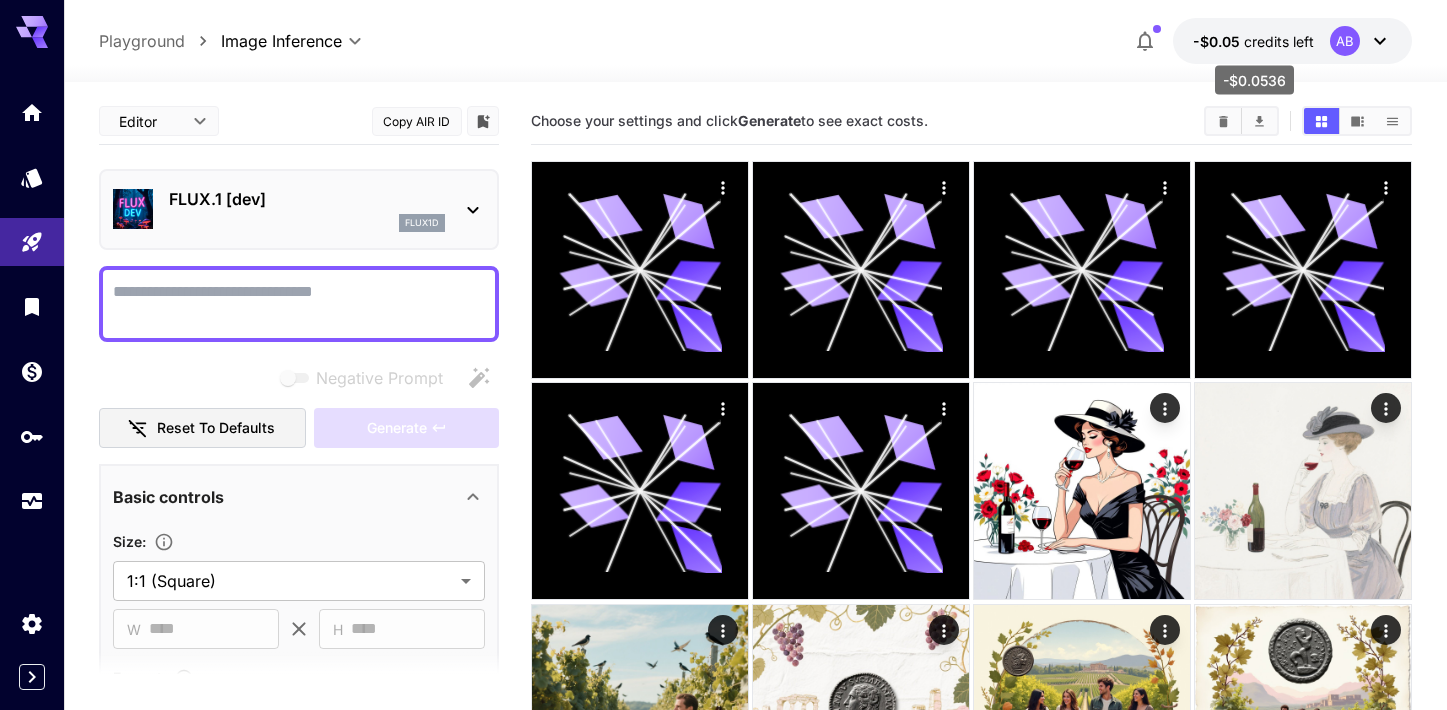 click on "credits left" at bounding box center [1279, 41] 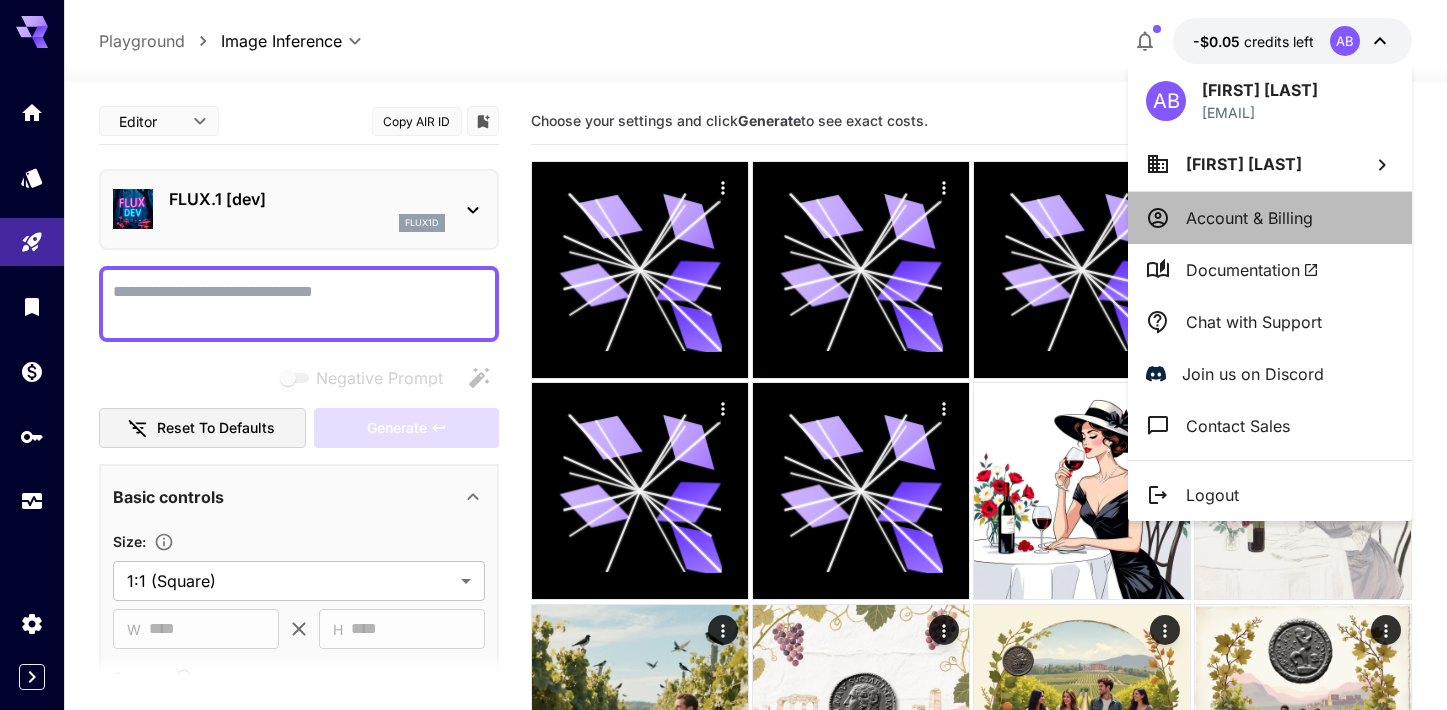click on "Account & Billing" at bounding box center [1249, 218] 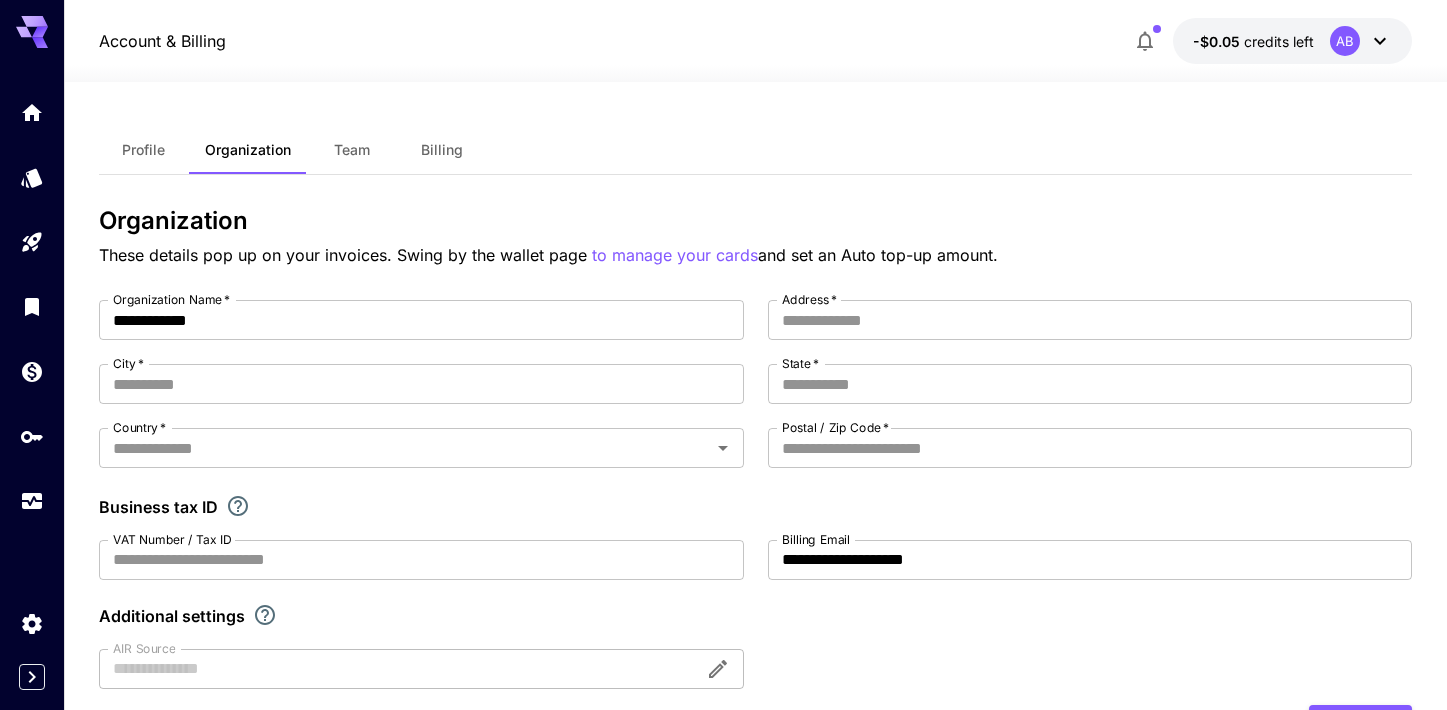 click on "Billing" at bounding box center [442, 150] 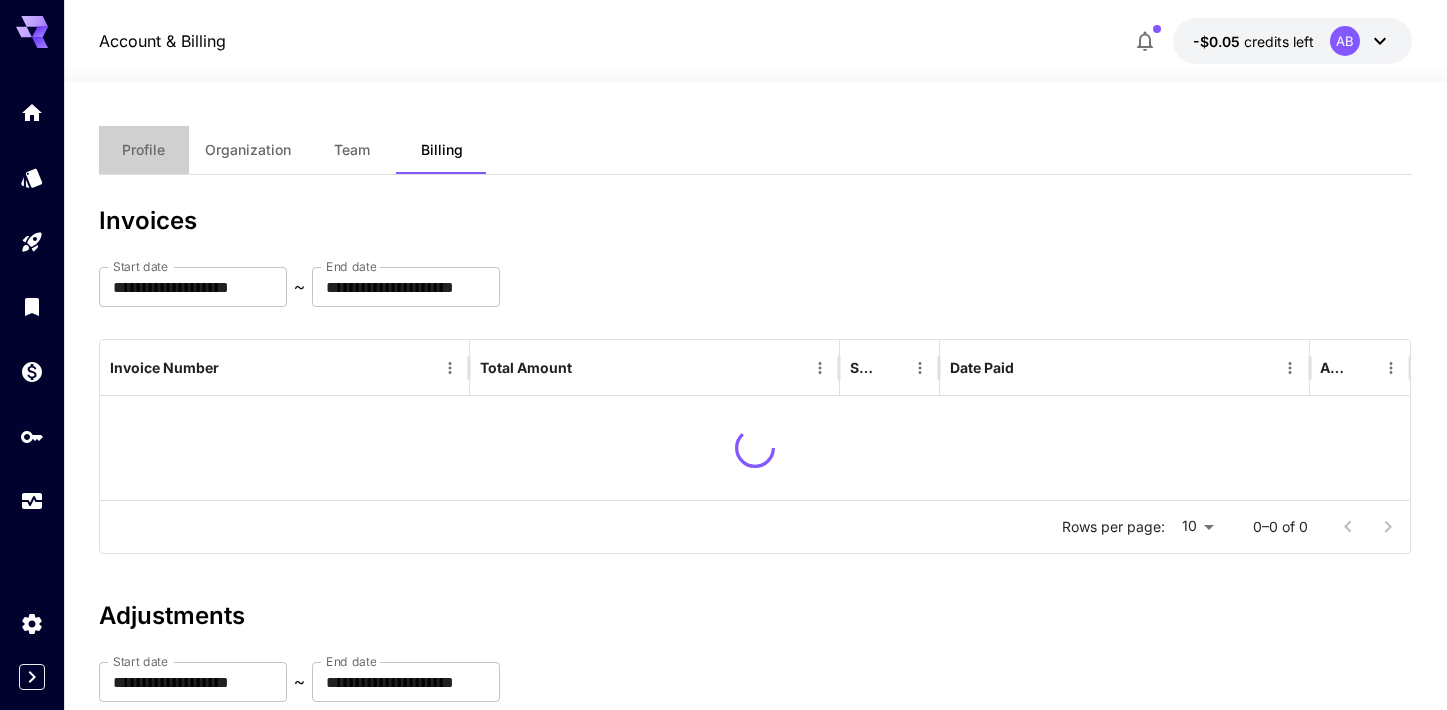 click on "Profile" at bounding box center [143, 150] 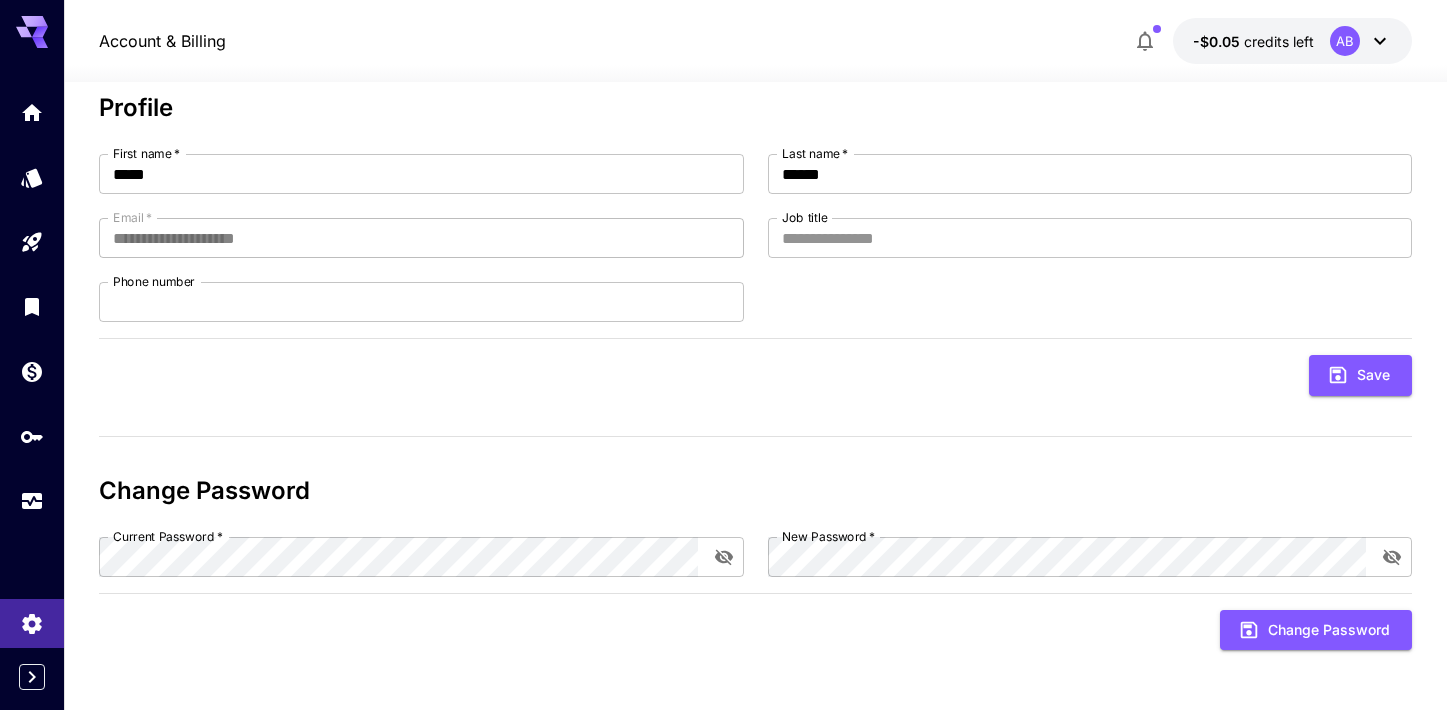 scroll, scrollTop: 0, scrollLeft: 0, axis: both 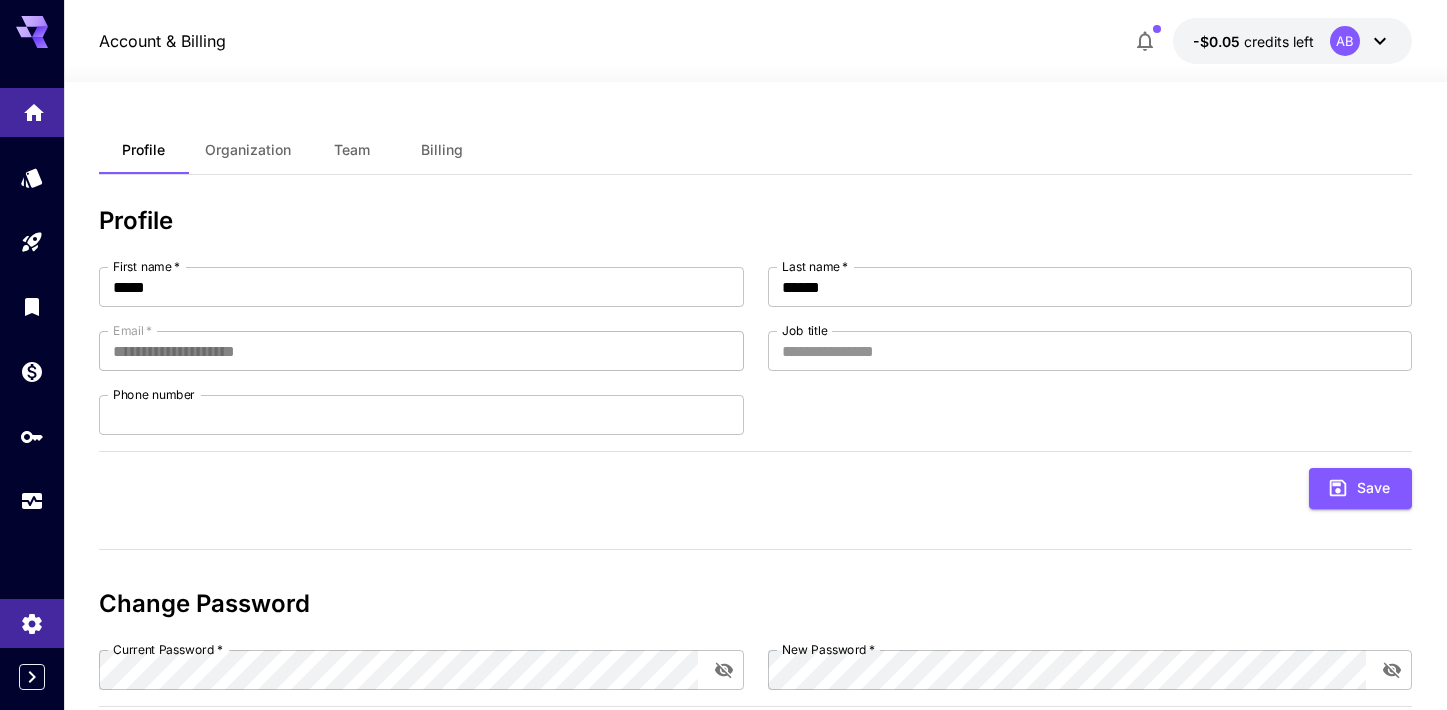 click 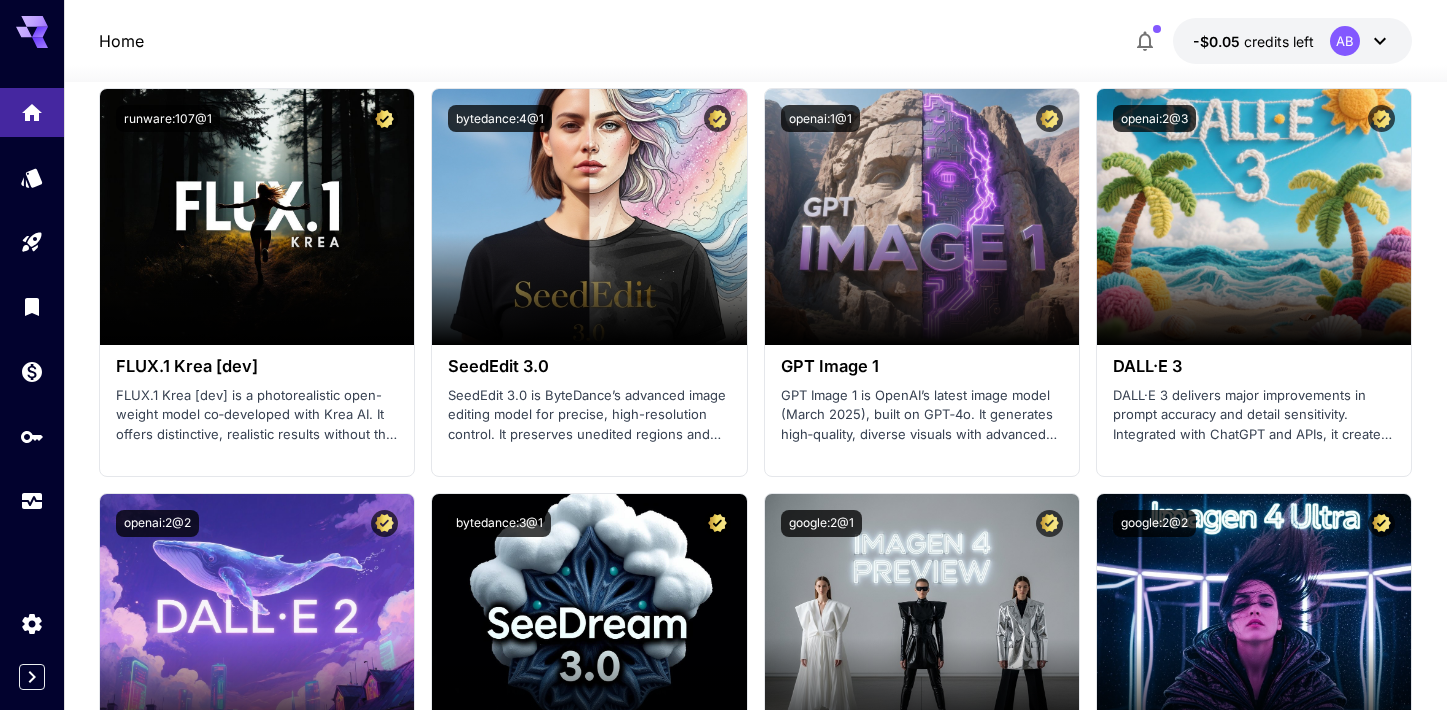 scroll, scrollTop: 2633, scrollLeft: 0, axis: vertical 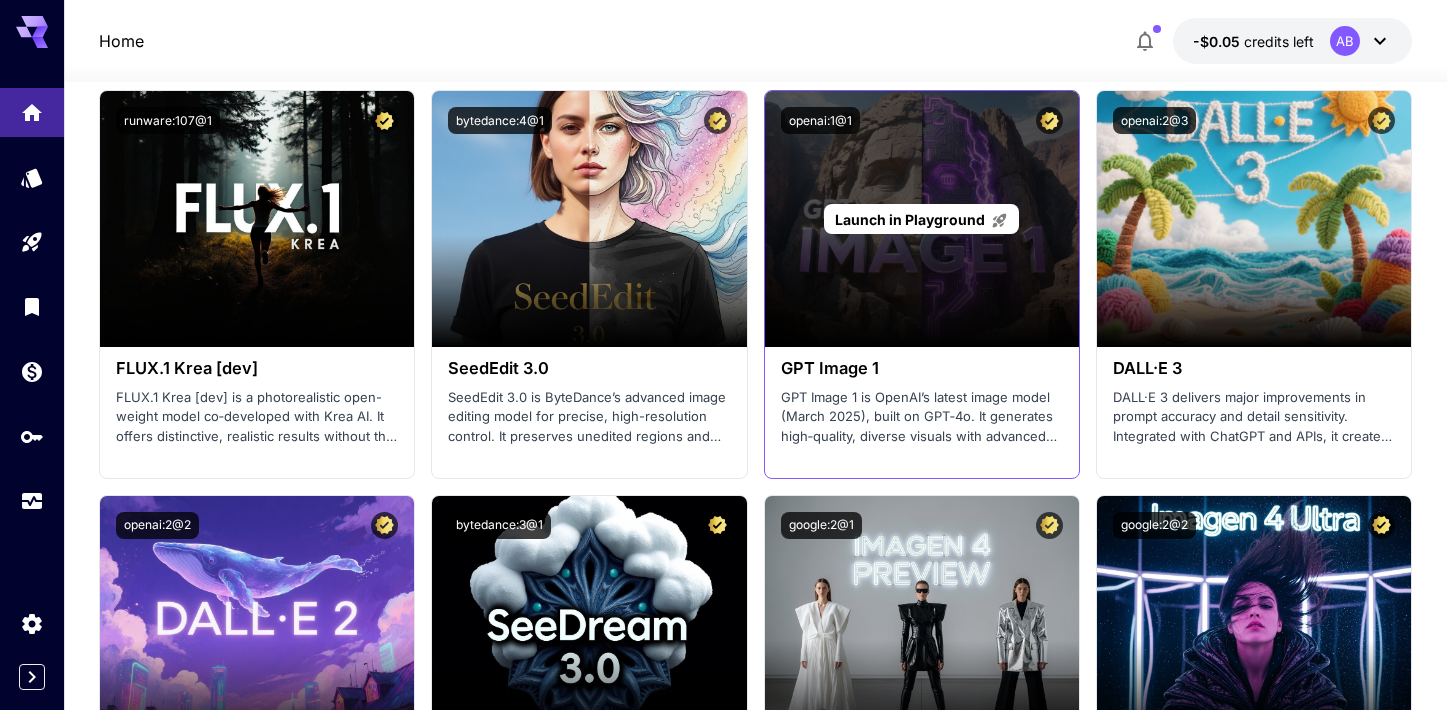 click on "Launch in Playground" at bounding box center (910, 219) 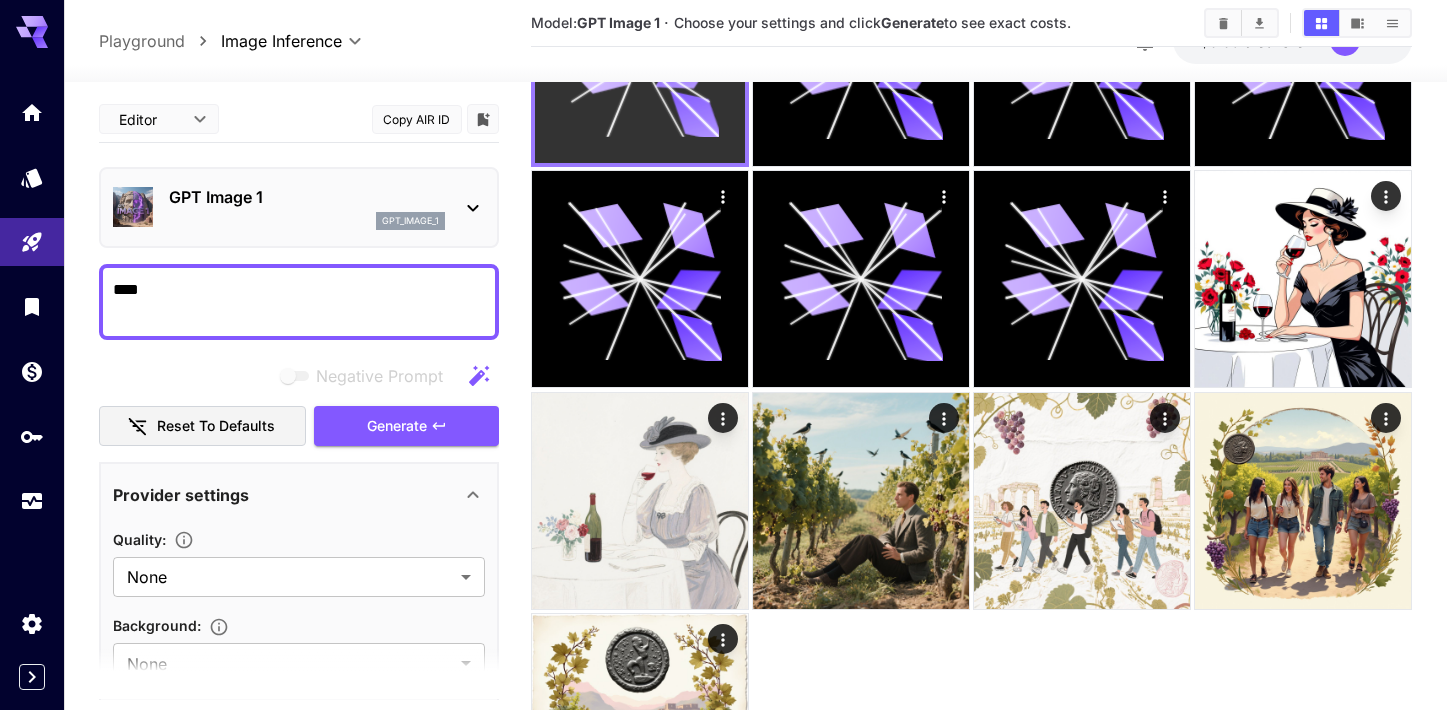 scroll, scrollTop: 283, scrollLeft: 0, axis: vertical 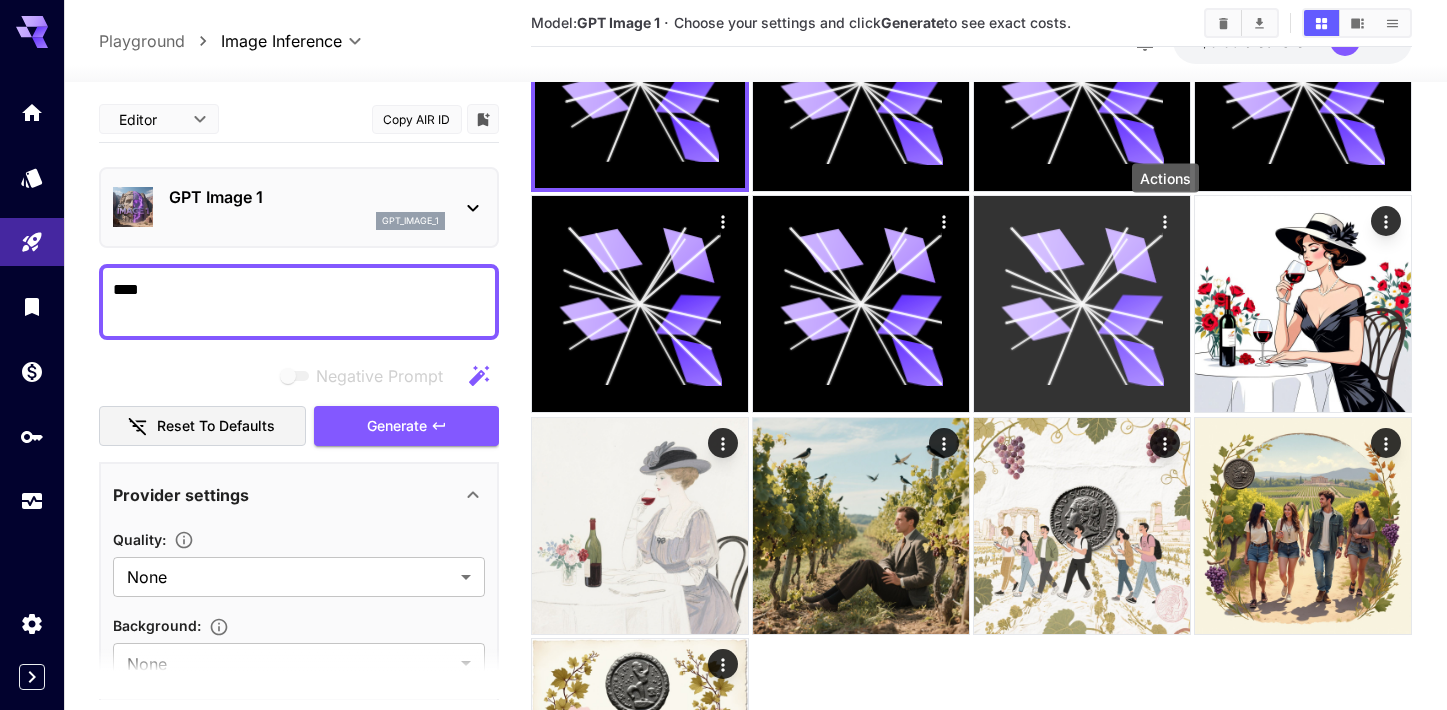 type on "****" 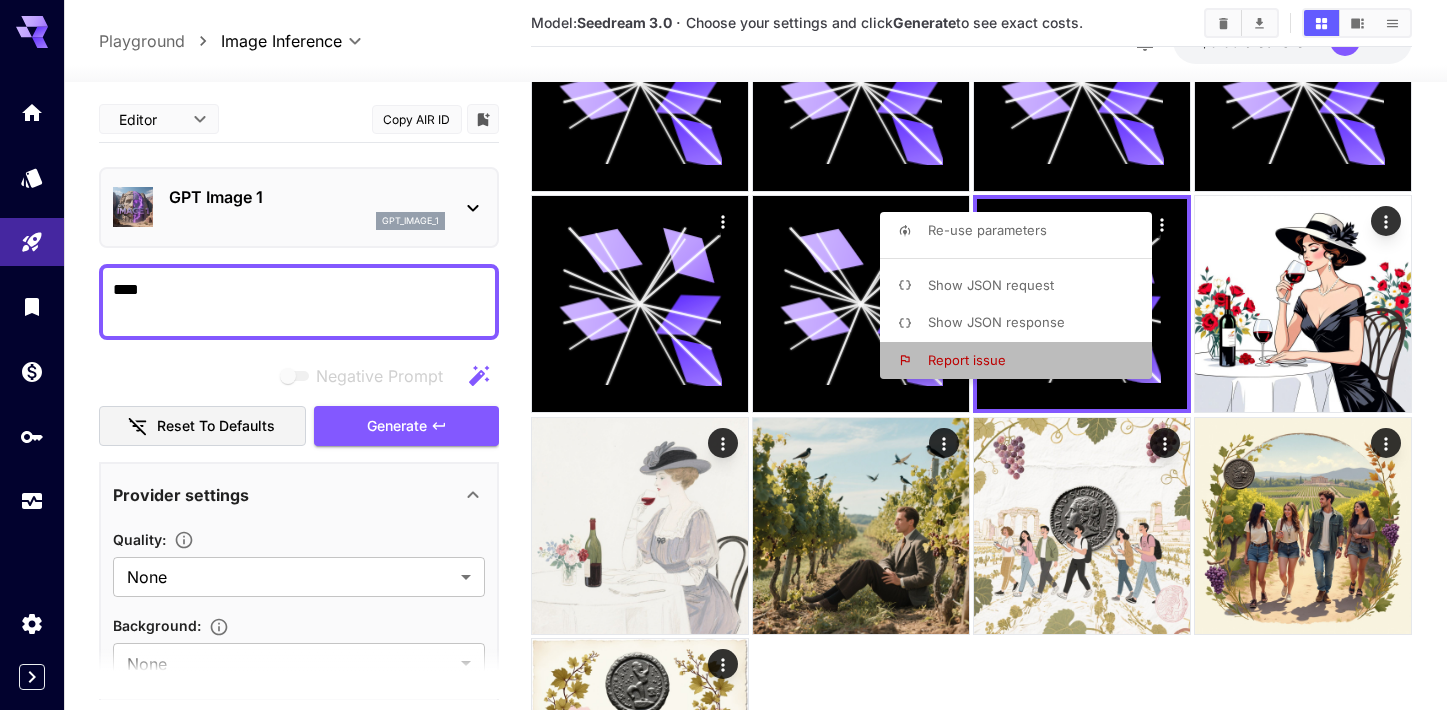 click on "Report issue" at bounding box center [1022, 361] 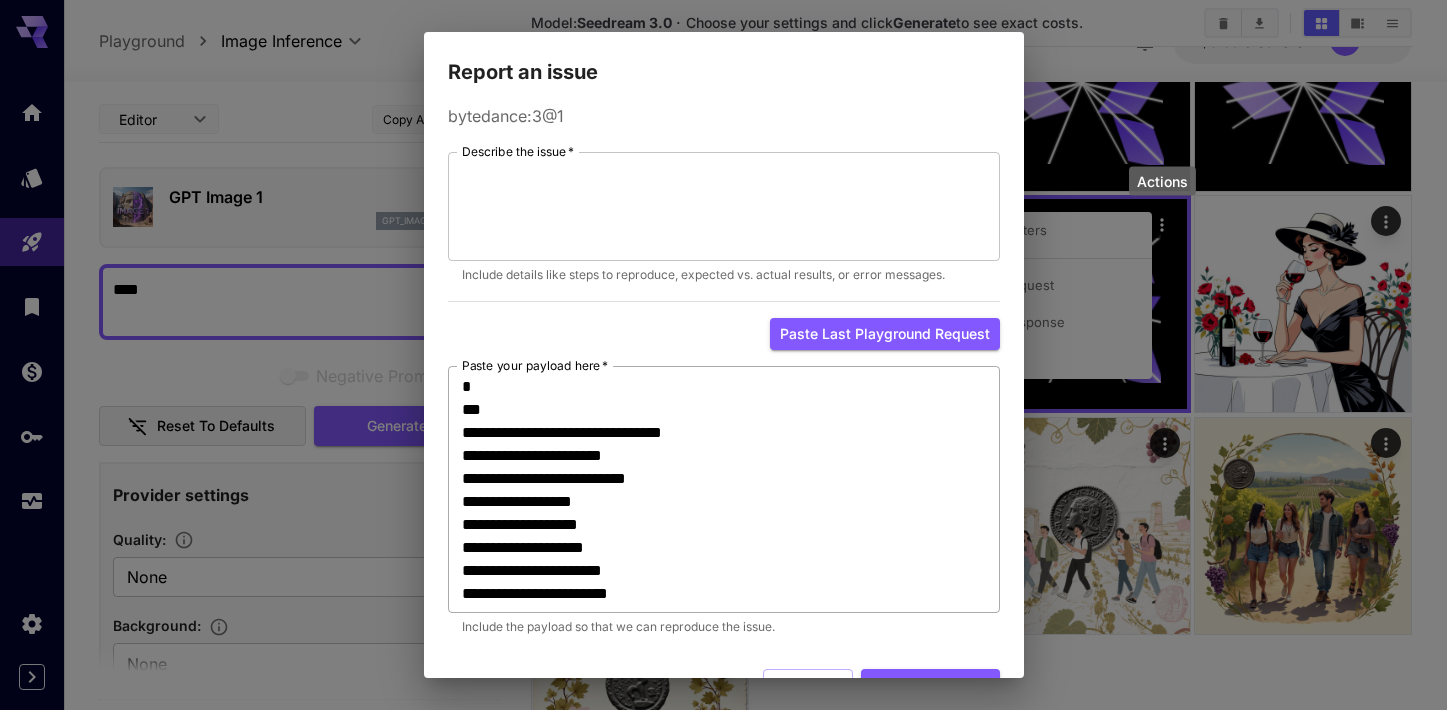 scroll, scrollTop: 299, scrollLeft: 0, axis: vertical 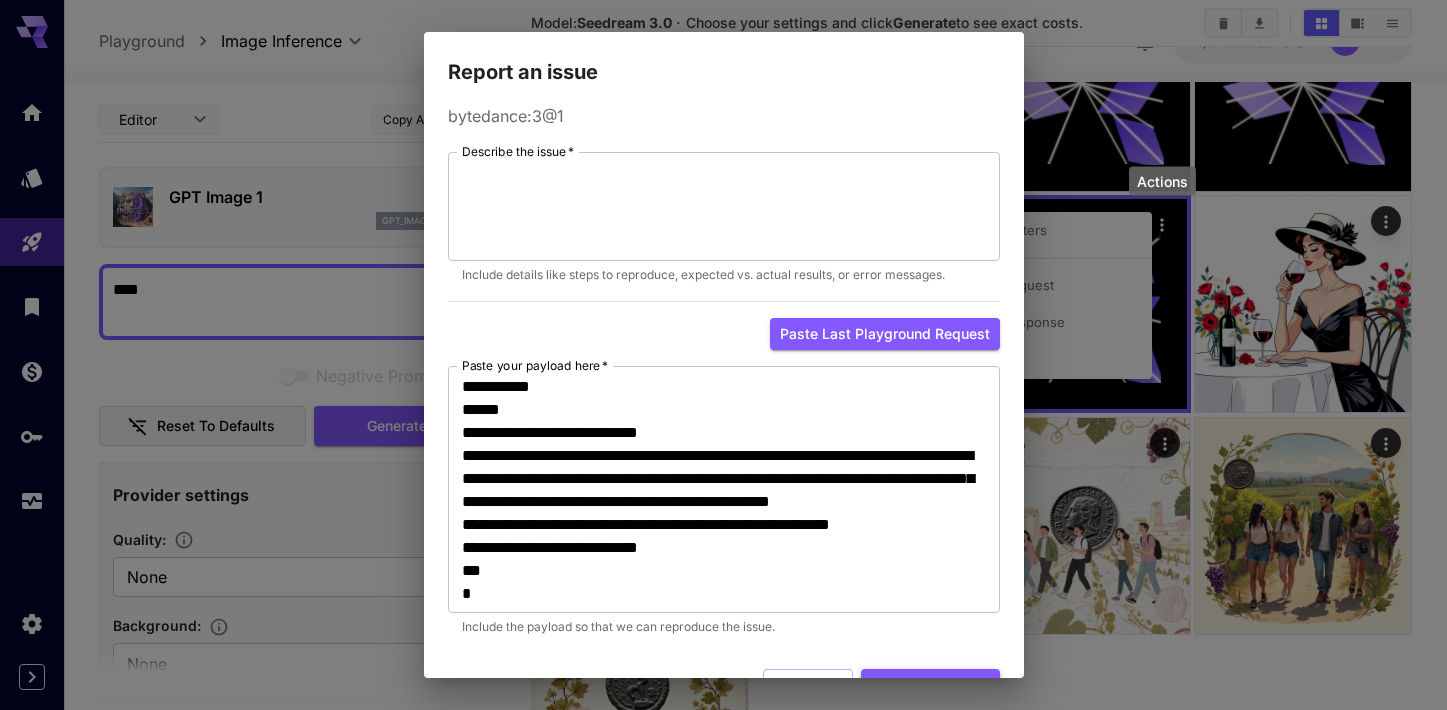click on "Submit Report" at bounding box center (930, 689) 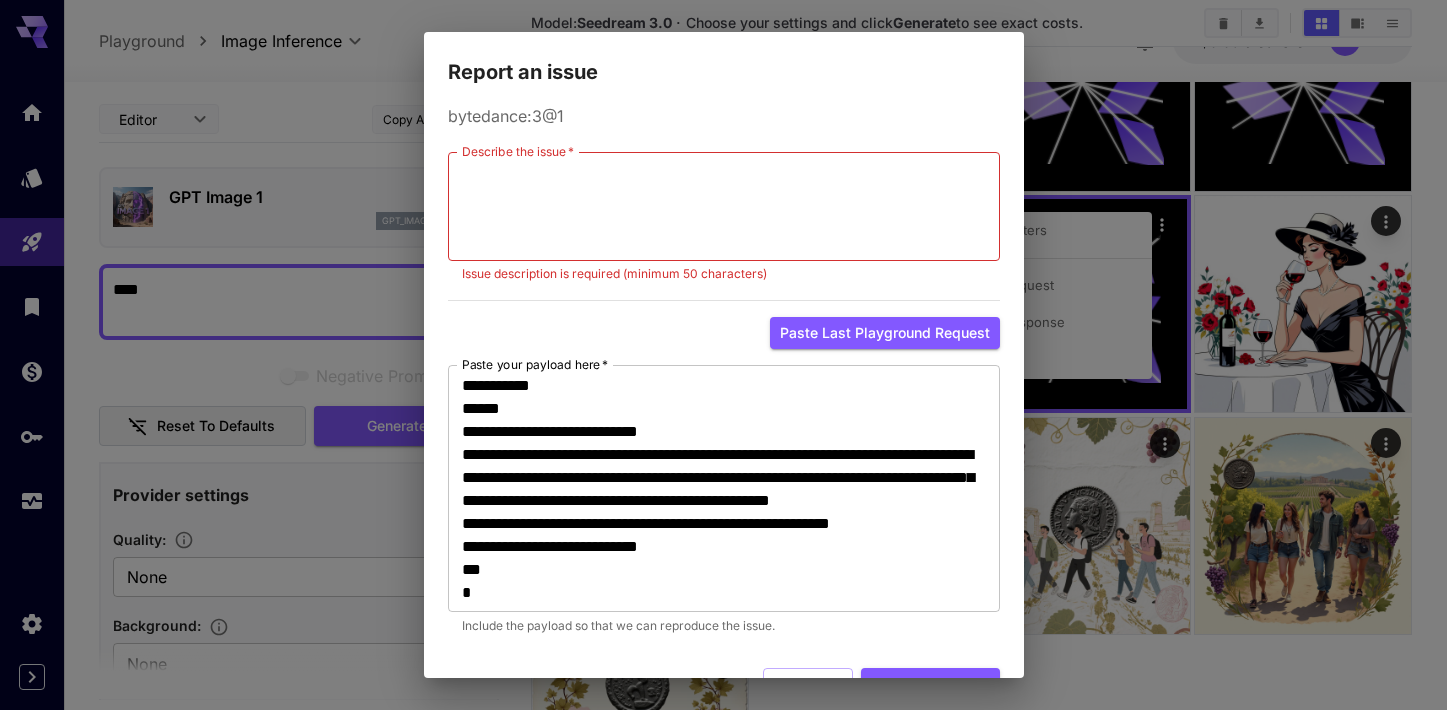 click on "**********" at bounding box center (723, 355) 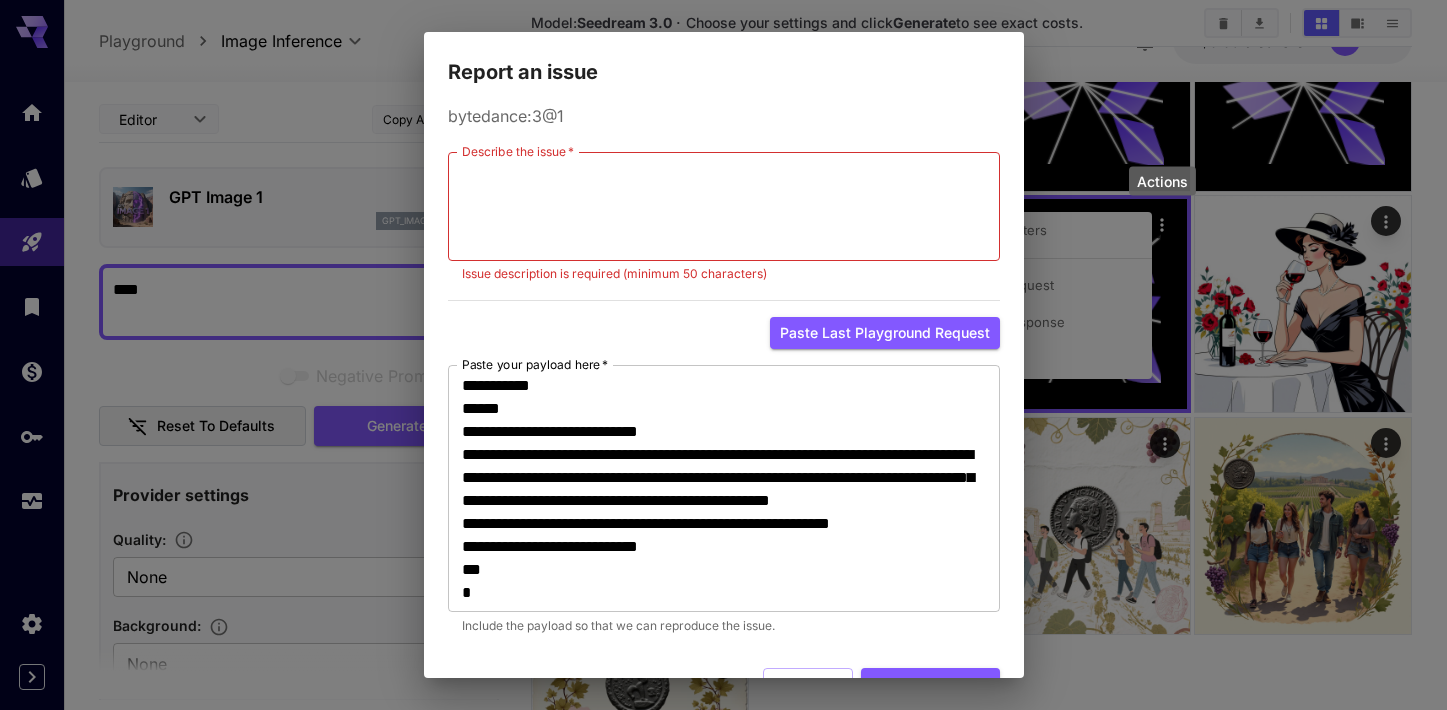 click on "**********" at bounding box center (723, 355) 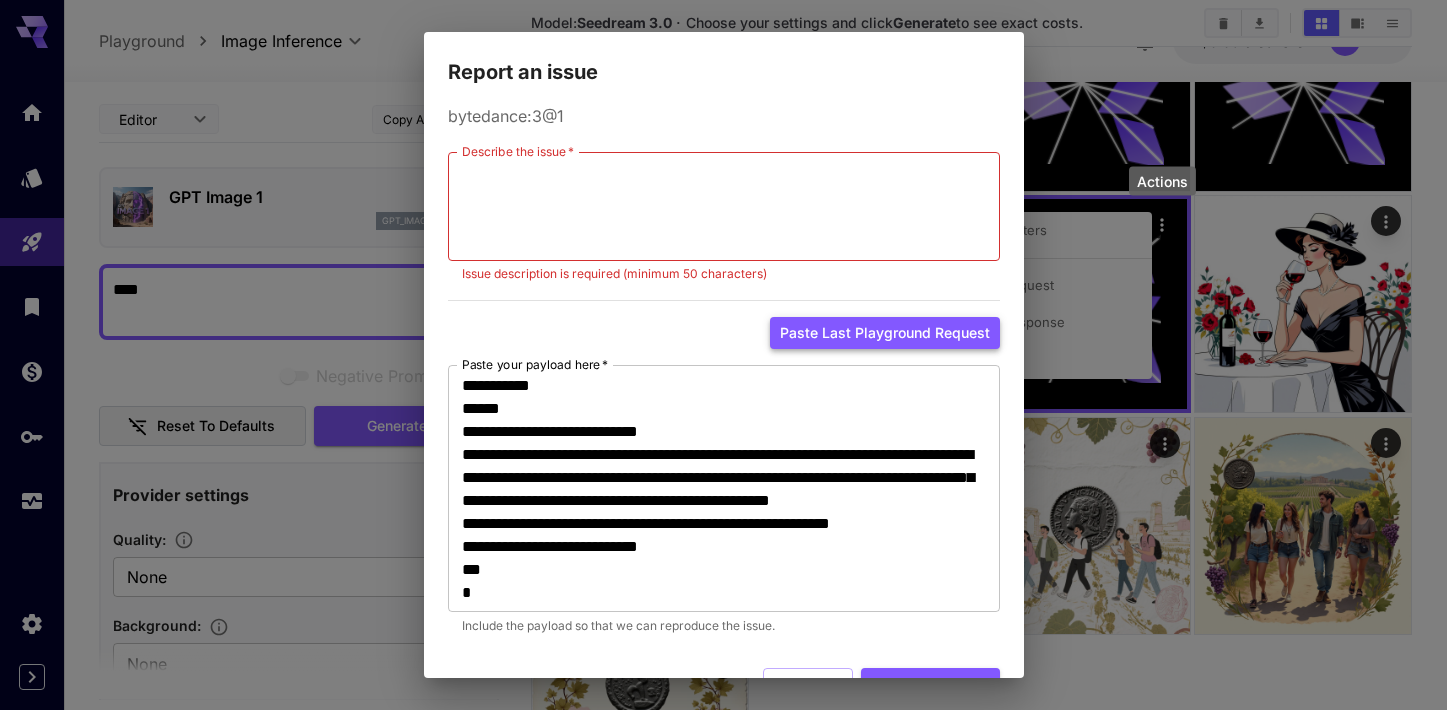 scroll, scrollTop: 67, scrollLeft: 0, axis: vertical 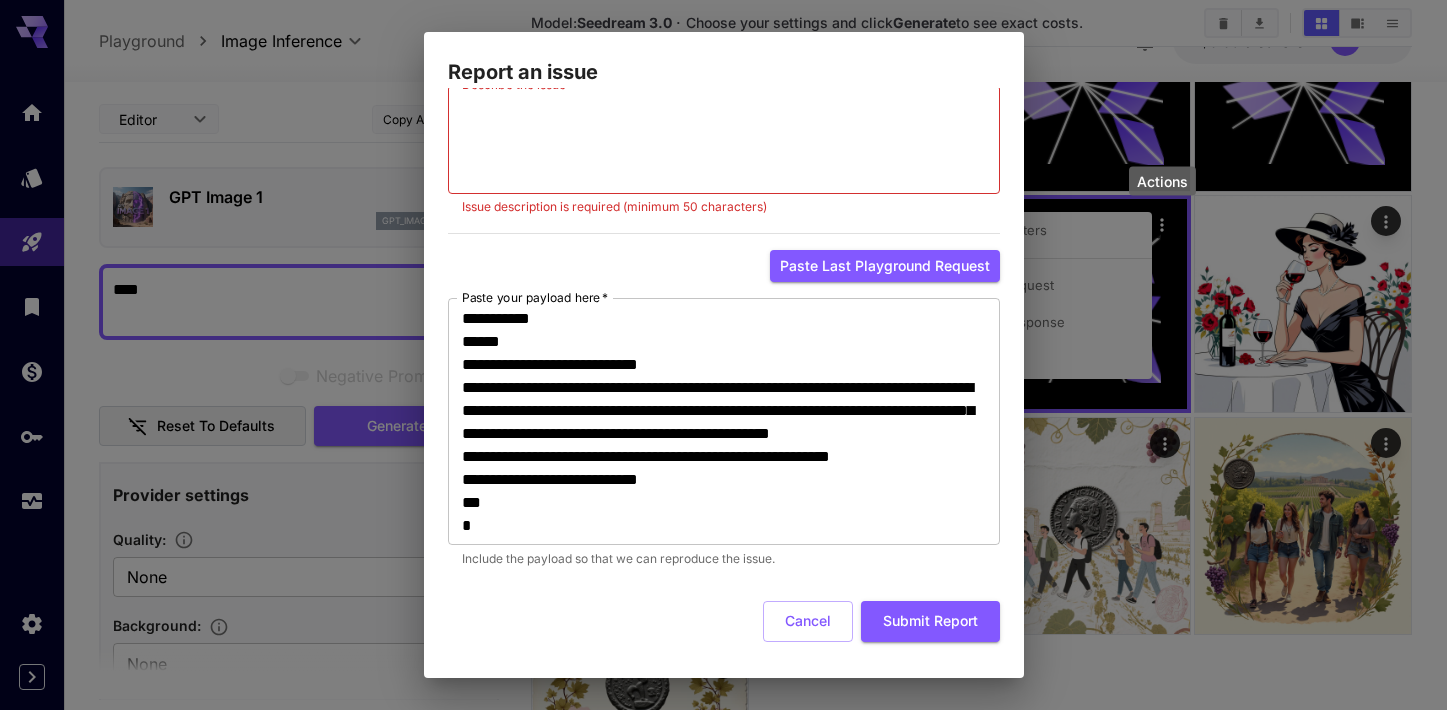 click on "**********" at bounding box center (723, 355) 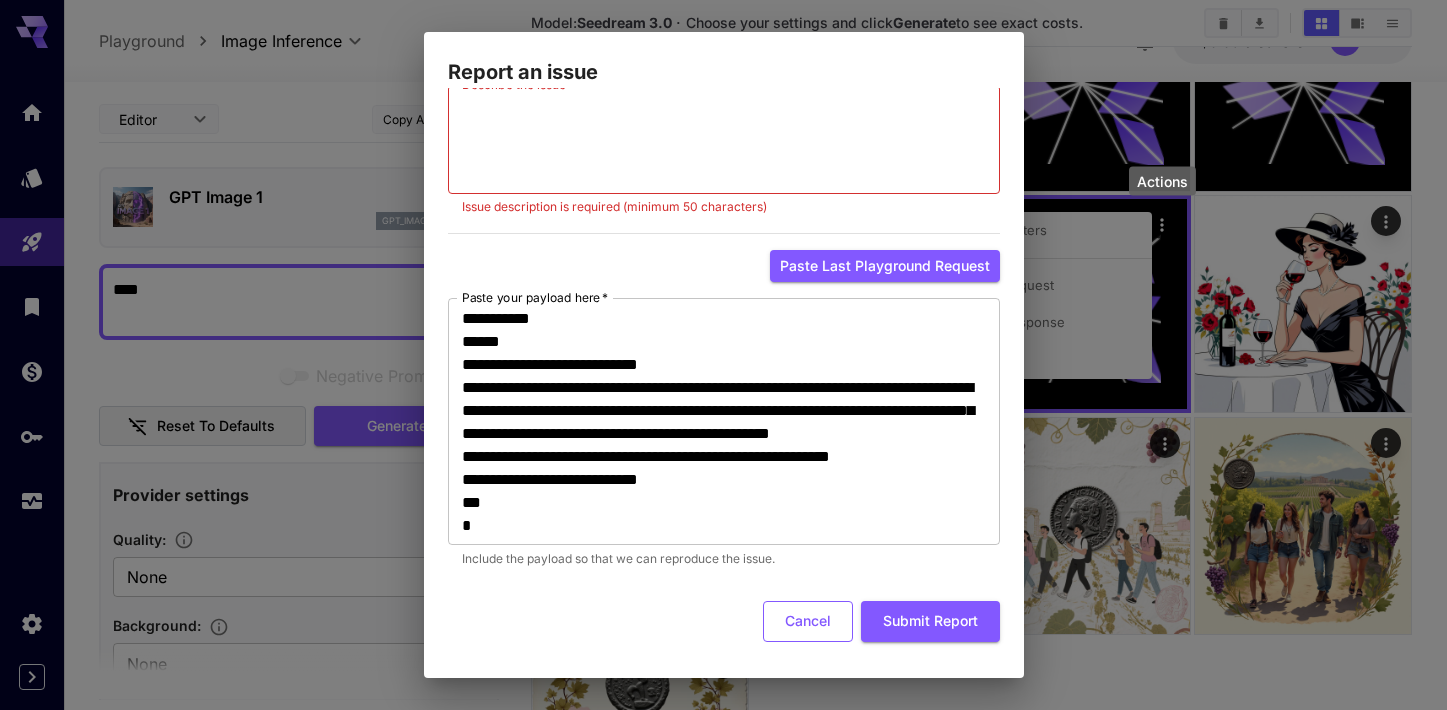 click on "Cancel" at bounding box center [808, 621] 